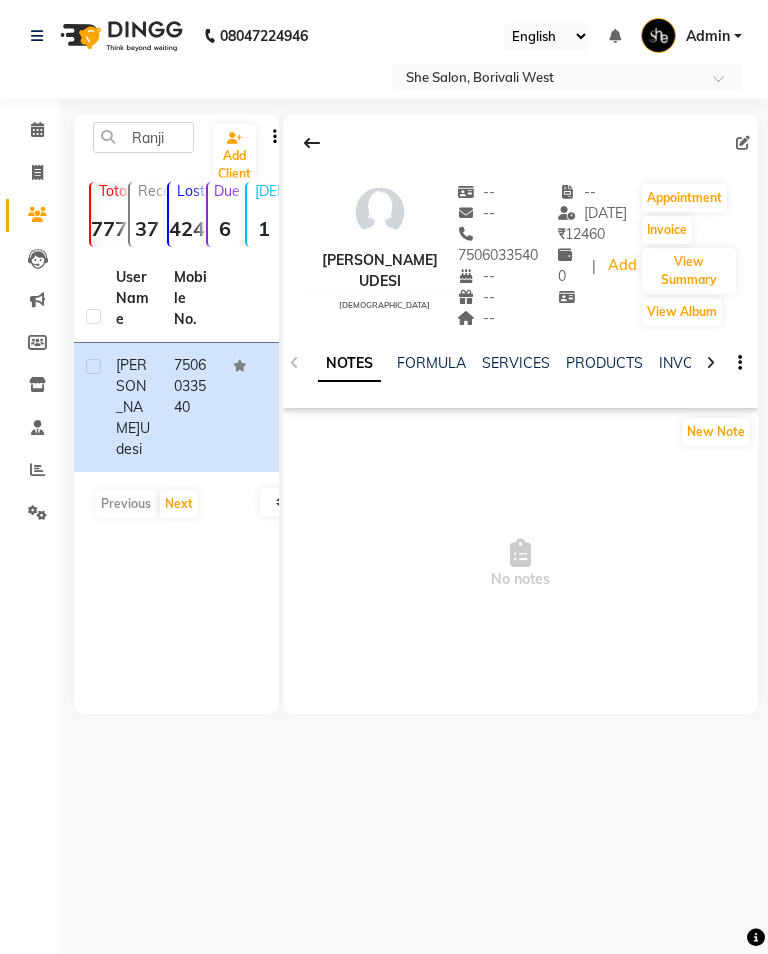scroll, scrollTop: 0, scrollLeft: 0, axis: both 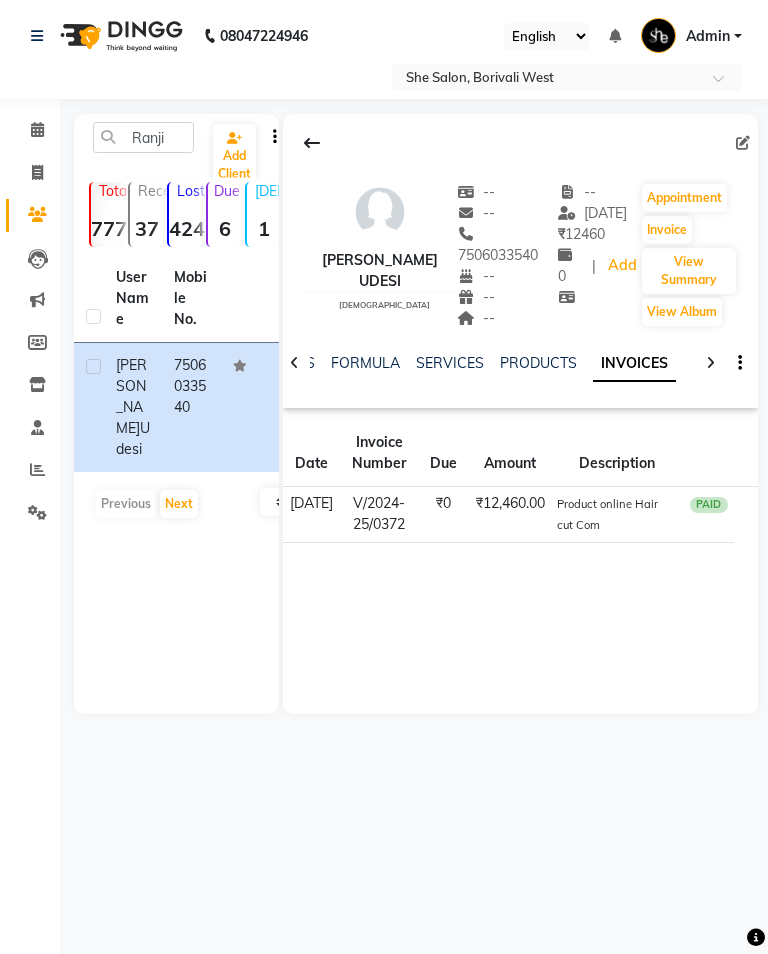 click on "₹12,460.00" 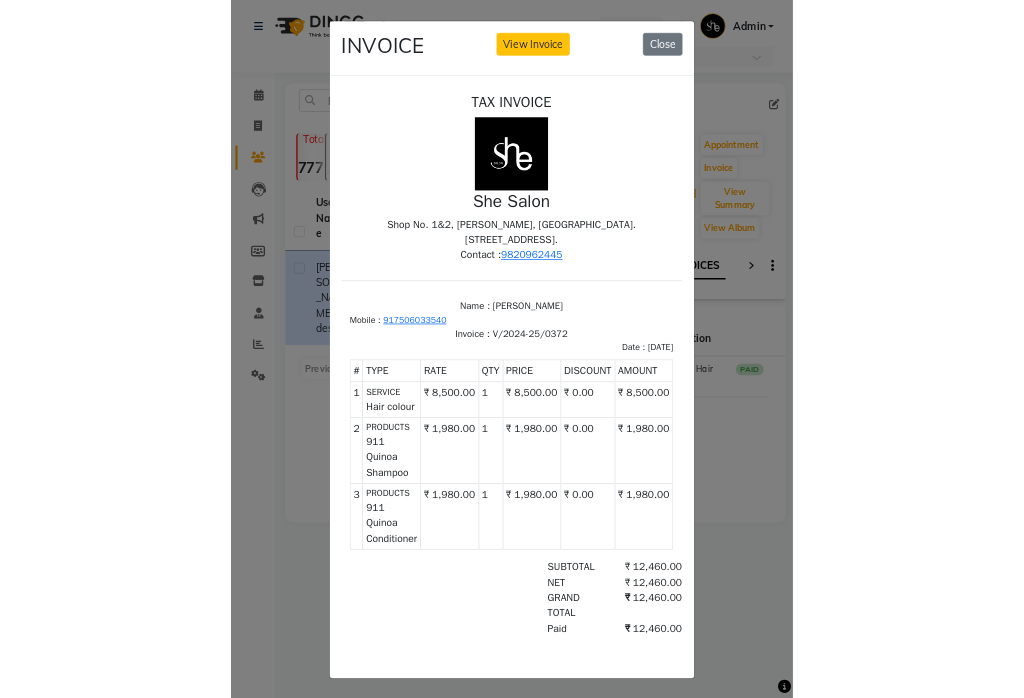 scroll, scrollTop: 0, scrollLeft: 0, axis: both 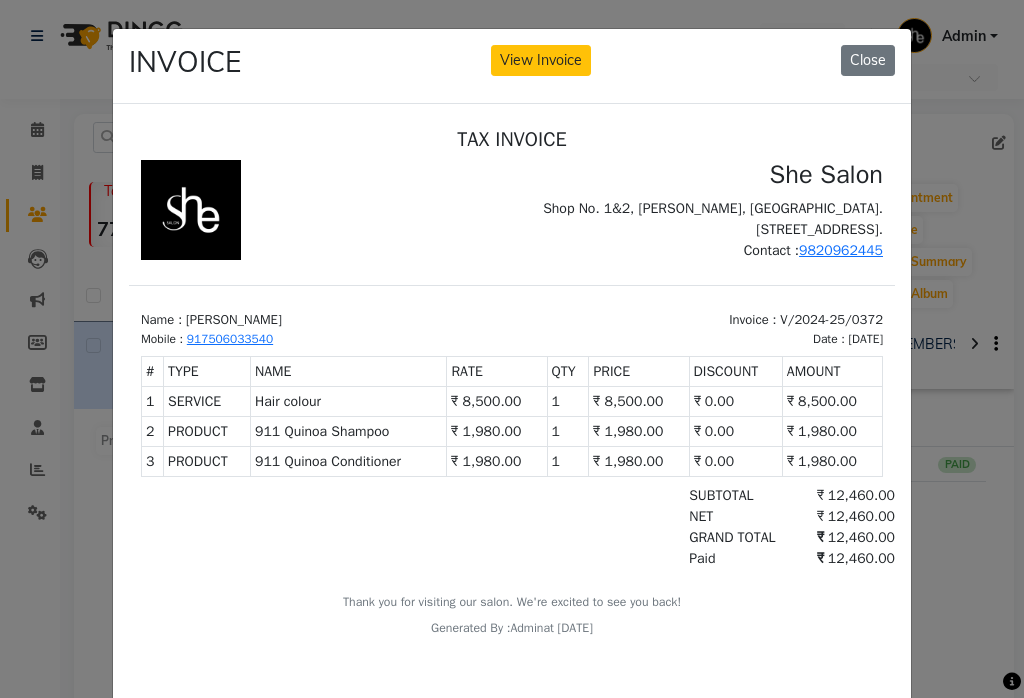 click on "INVOICE View Invoice Close" 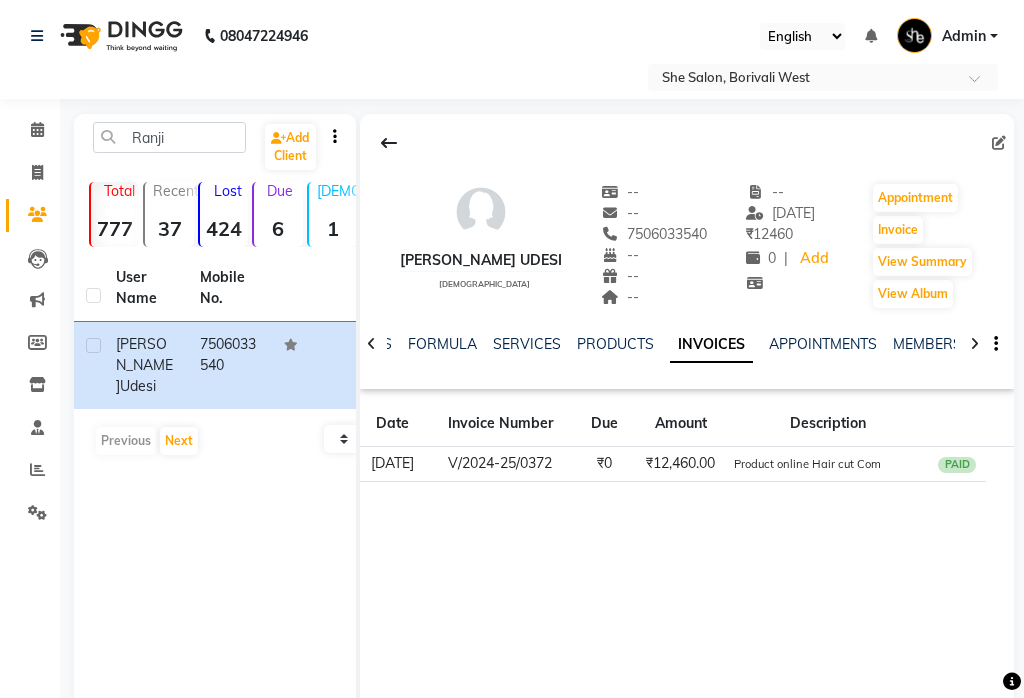 scroll, scrollTop: 2, scrollLeft: 0, axis: vertical 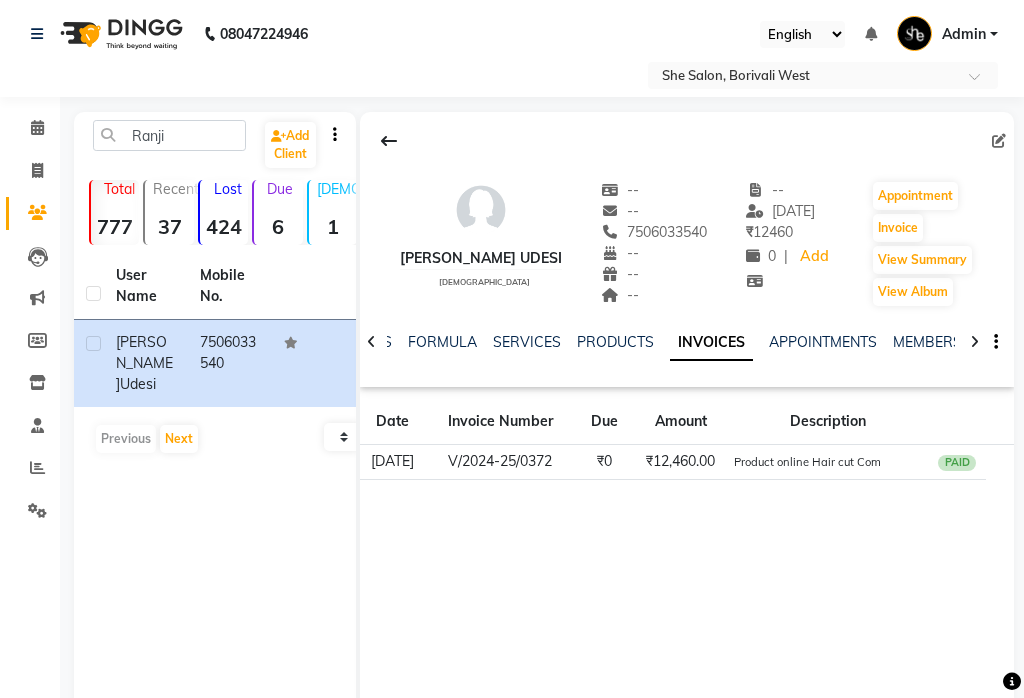 click on "Invoice" 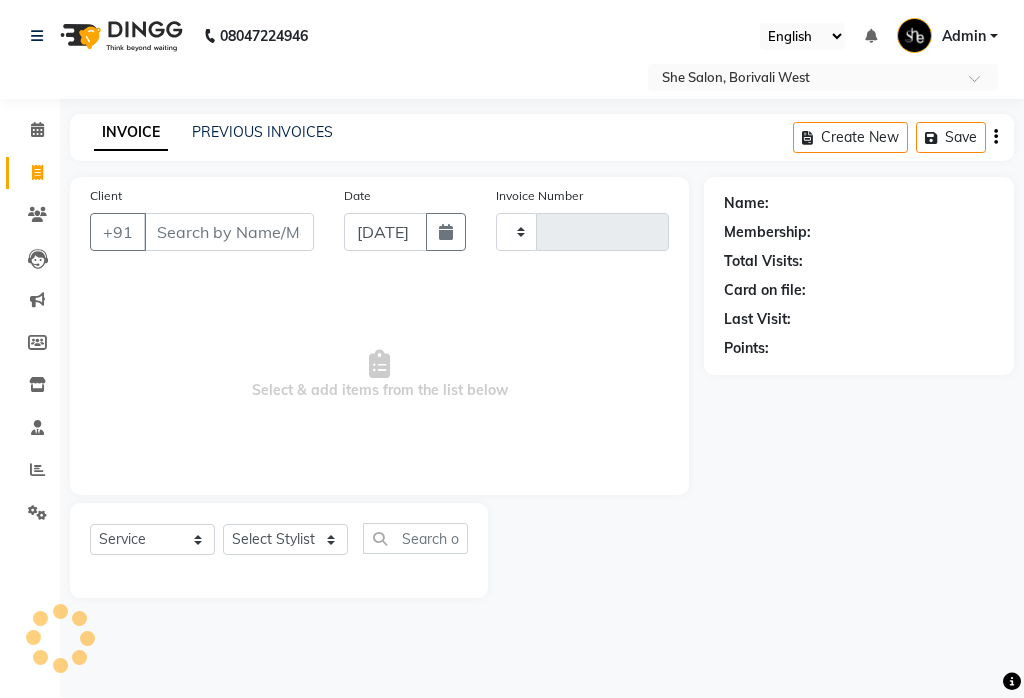 type on "0064" 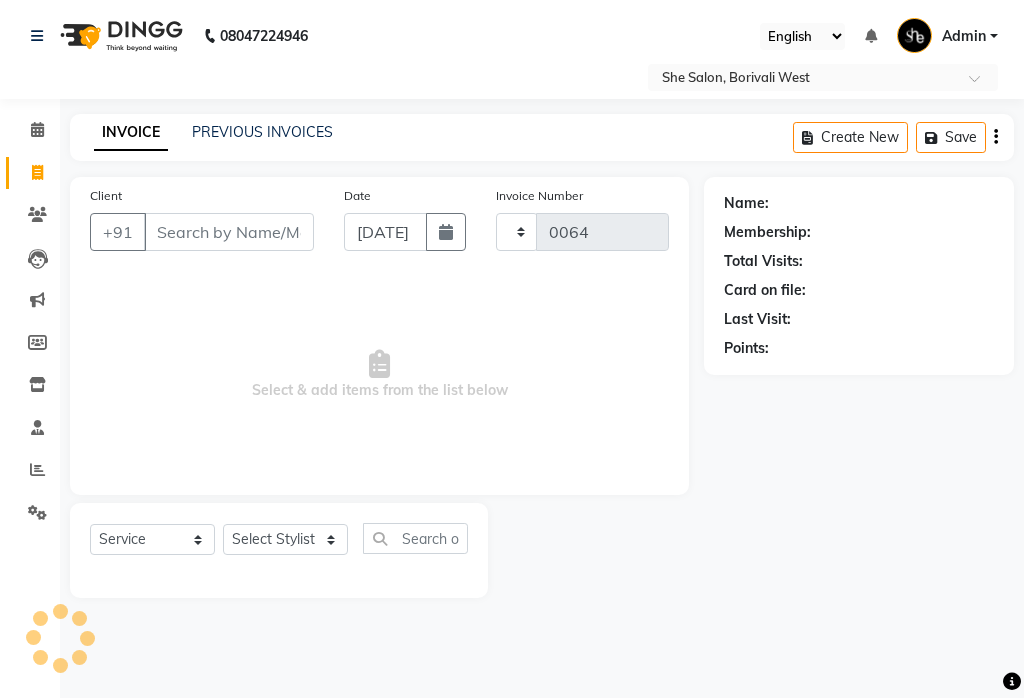 select on "5115" 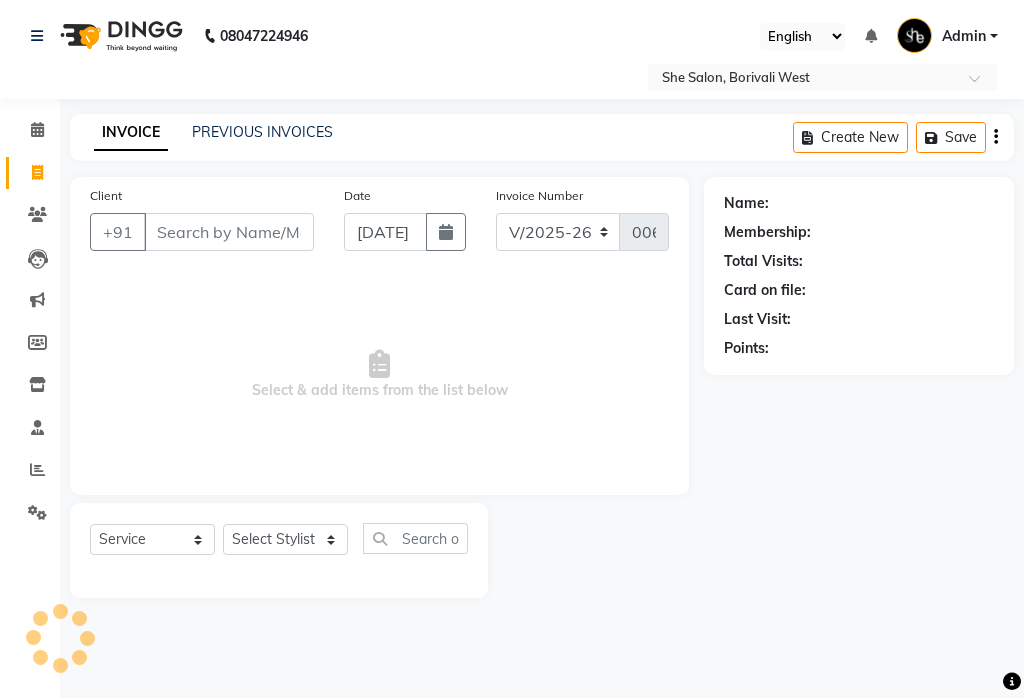 scroll, scrollTop: 0, scrollLeft: 0, axis: both 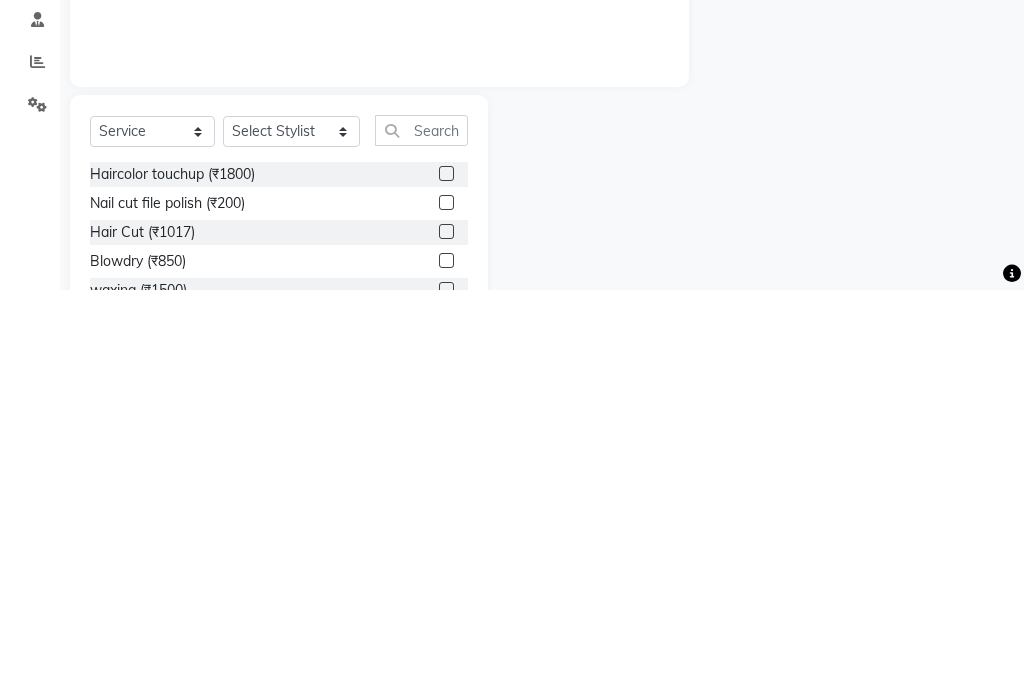 select on "32355" 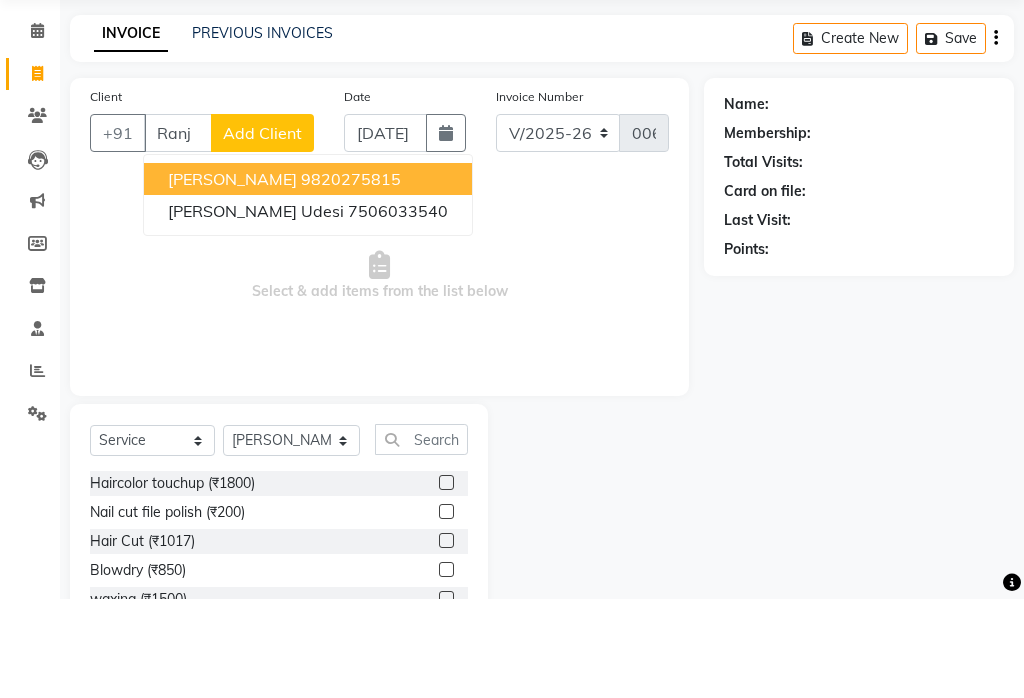 click on "7506033540" at bounding box center [398, 310] 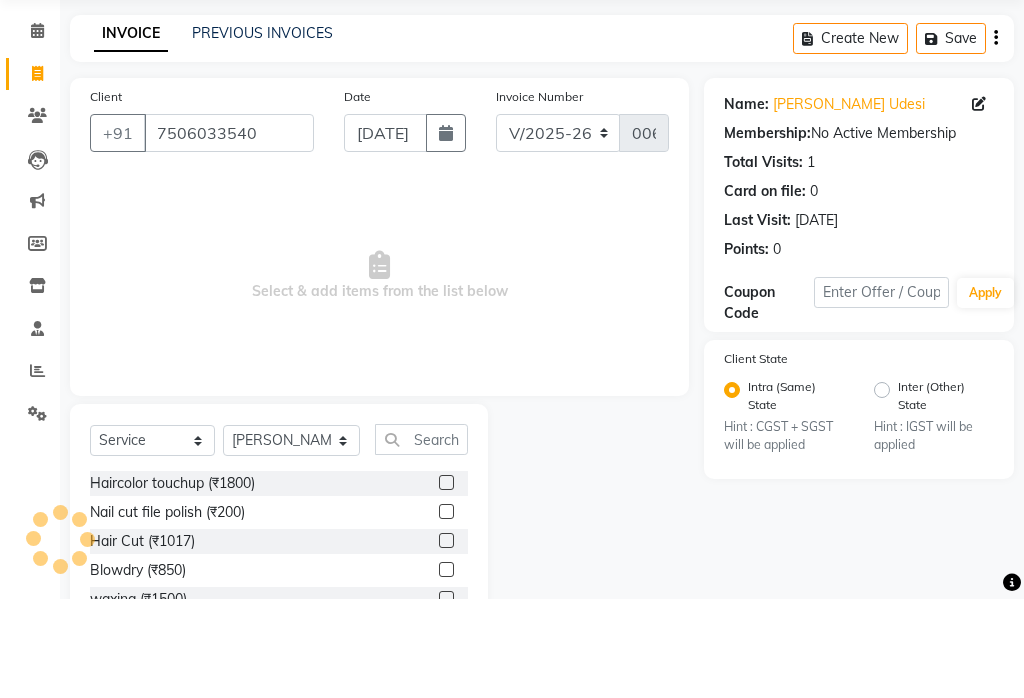 scroll, scrollTop: 99, scrollLeft: 0, axis: vertical 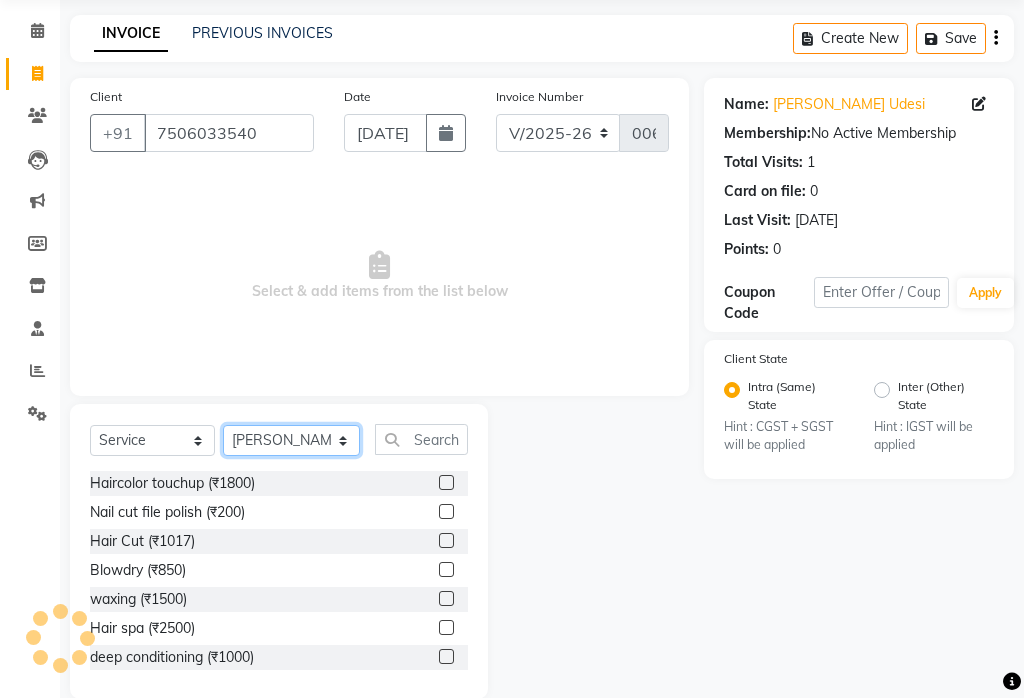 click on "Select Stylist [PERSON_NAME] /[PERSON_NAME] /[PERSON_NAME]/[PERSON_NAME]/[PERSON_NAME] [PERSON_NAME] [PERSON_NAME] [PERSON_NAME] Sheetal	 [PERSON_NAME] Aahana  [PERSON_NAME] [PERSON_NAME]  [PERSON_NAME] Mamta [PERSON_NAME] Rashmi [PERSON_NAME] [PERSON_NAME] [PERSON_NAME] [PERSON_NAME] [PERSON_NAME] [PERSON_NAME] Sheetal [PERSON_NAME] [PERSON_NAME] [PERSON_NAME]	 [PERSON_NAME] mamta [PERSON_NAME] rashmi [PERSON_NAME]  [PERSON_NAME] [PERSON_NAME] [PERSON_NAME]  [PERSON_NAME]	 [PERSON_NAME]	 [PERSON_NAME]	 Sheetal Mamta	 [PERSON_NAME] Sheetal Rashmi	 Sheetal [PERSON_NAME][DEMOGRAPHIC_DATA][PERSON_NAME][PERSON_NAME] Mamta	 [PERSON_NAME] Rashmi" 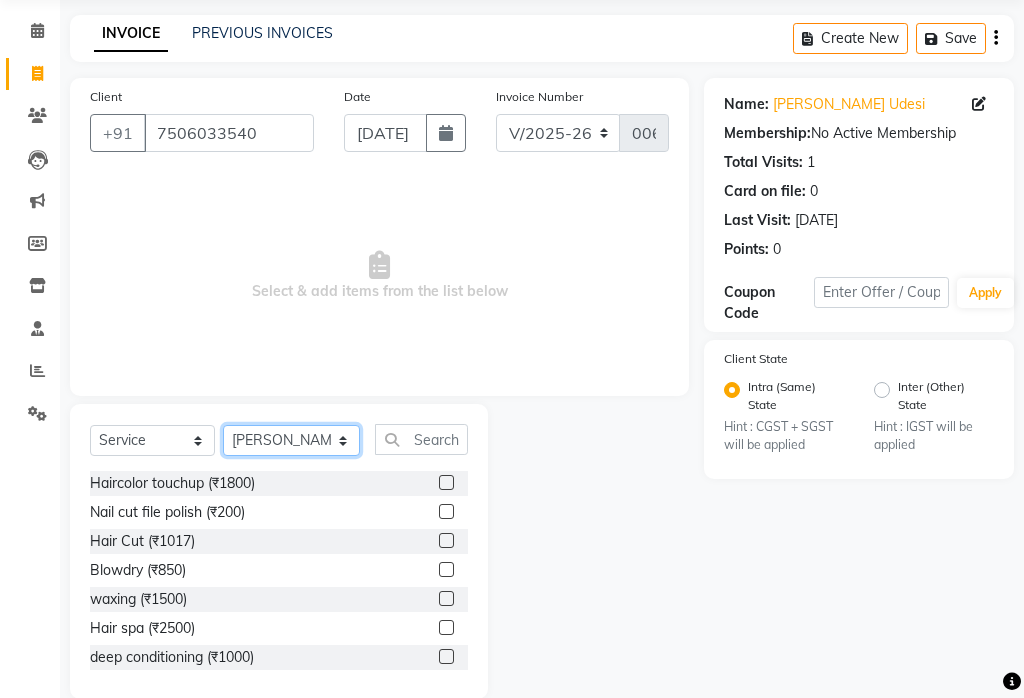 select on "51586" 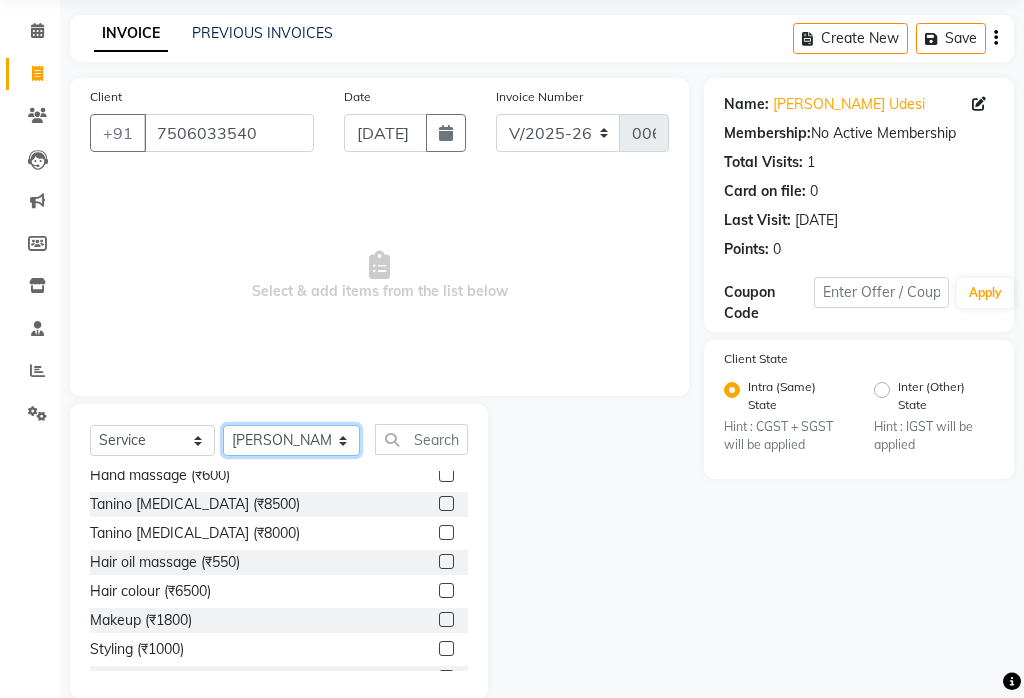 scroll, scrollTop: 444, scrollLeft: 0, axis: vertical 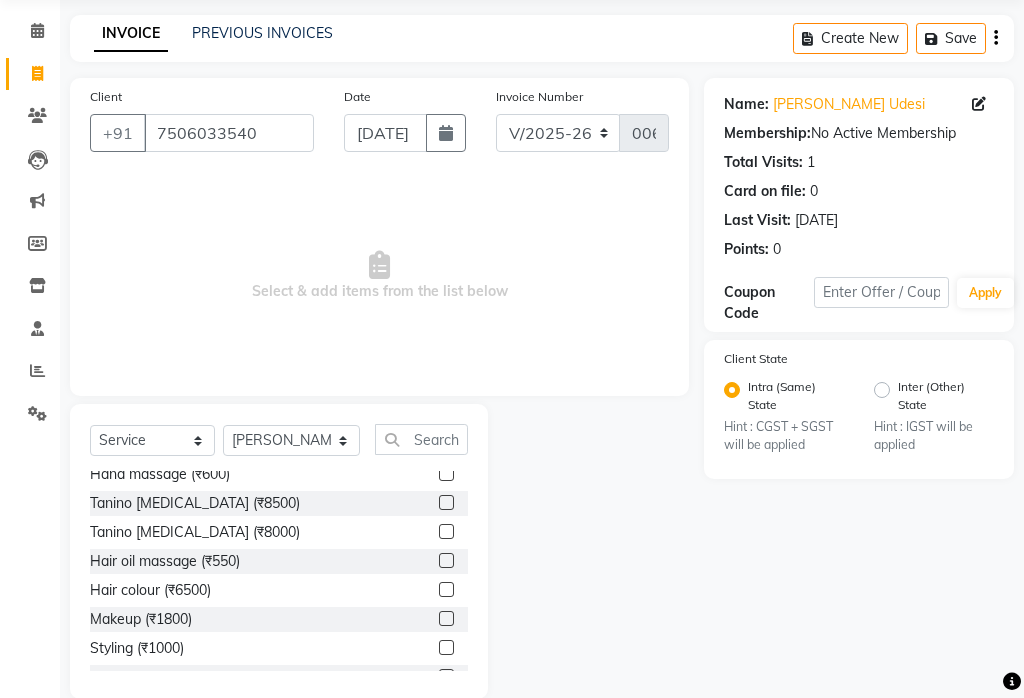 click 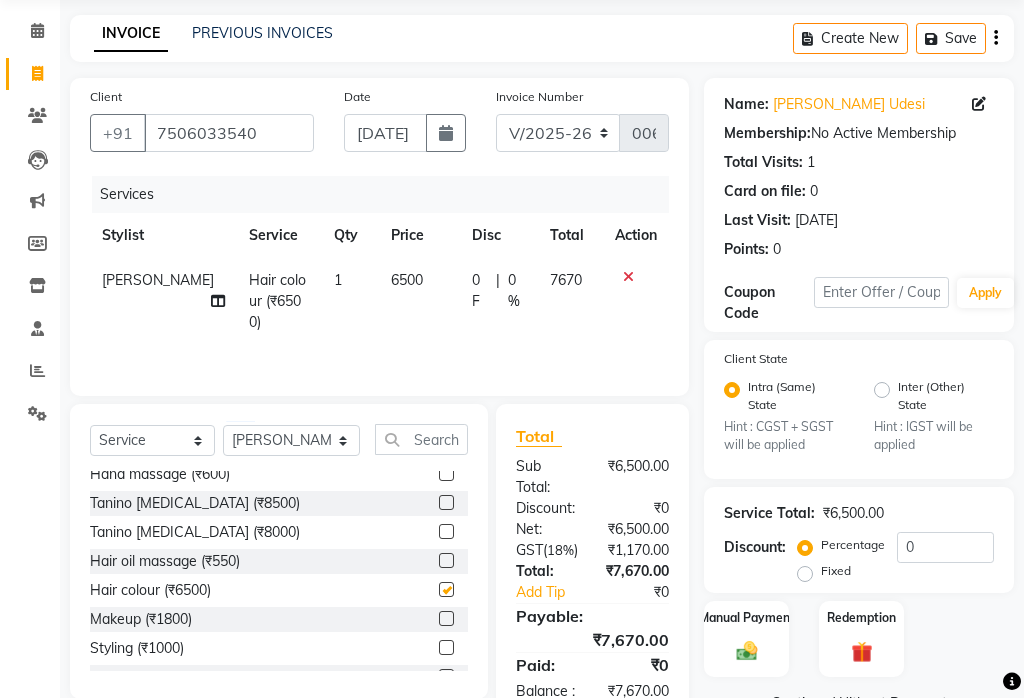 checkbox on "false" 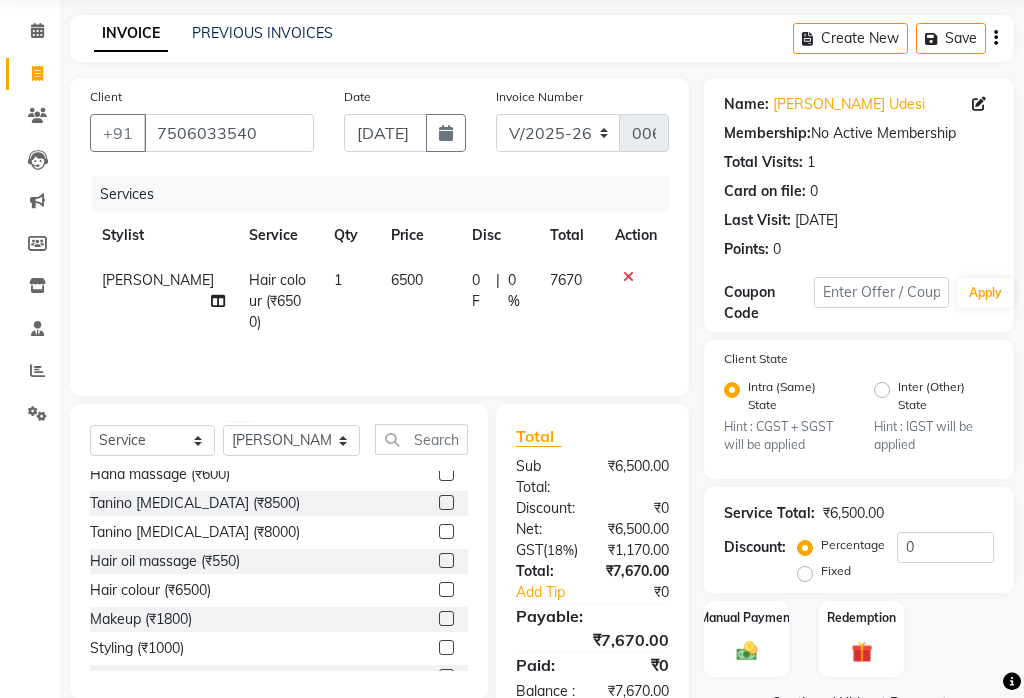 click on "6500" 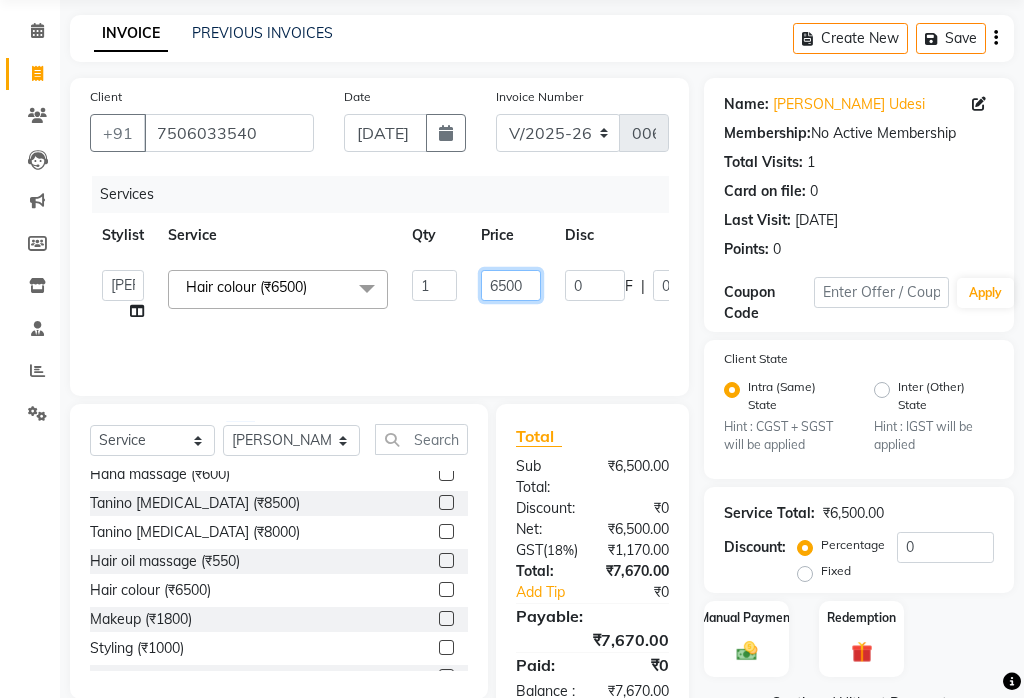 click on "6500" 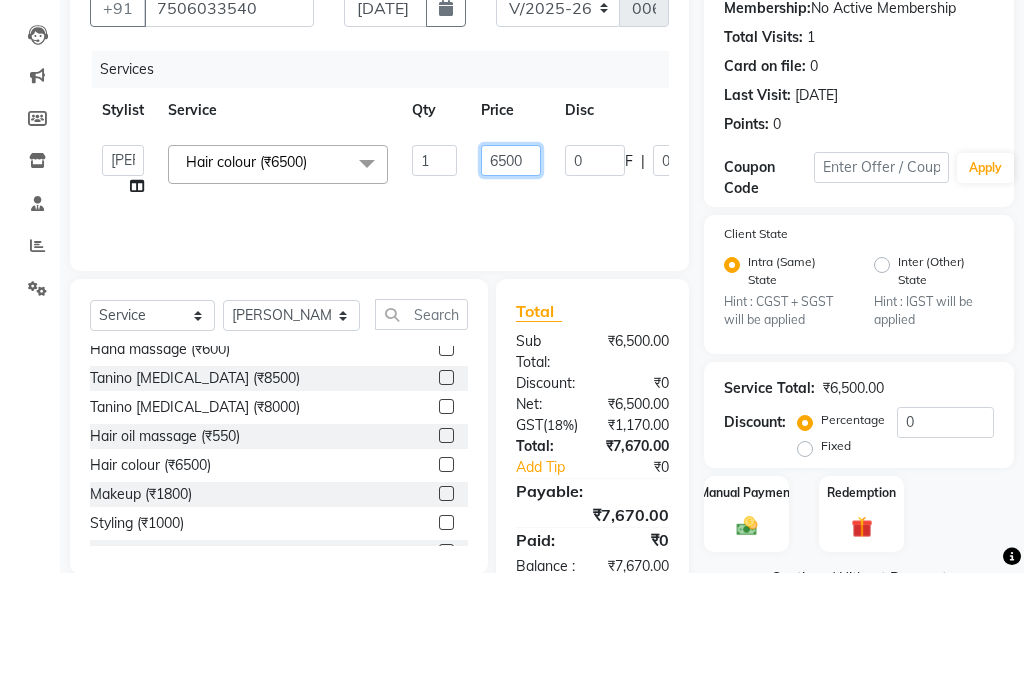 click on "6500" 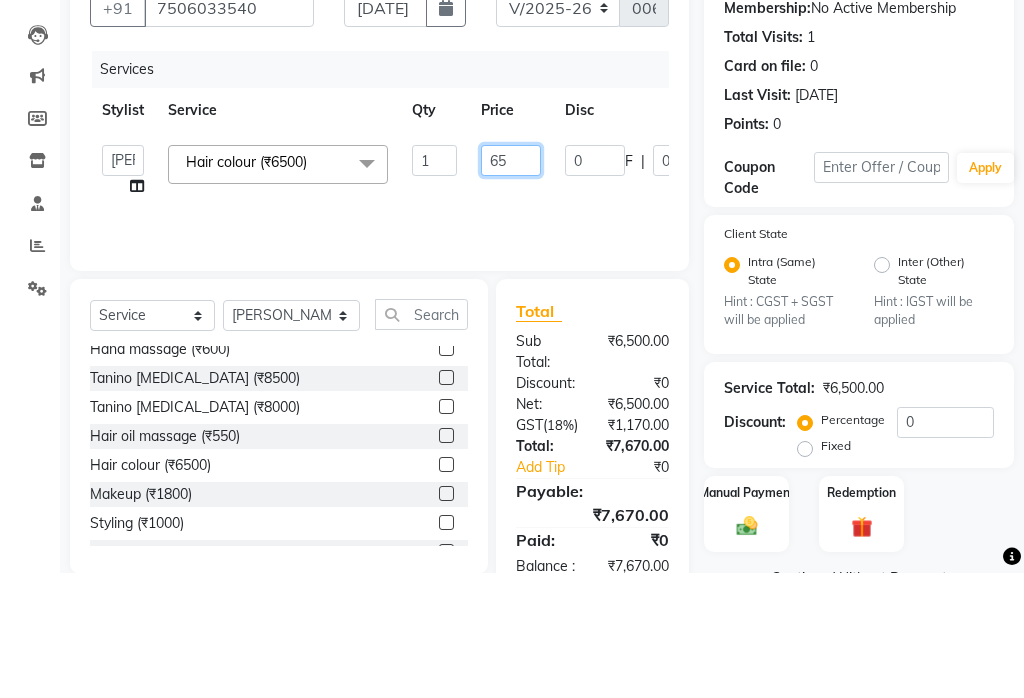 type on "6" 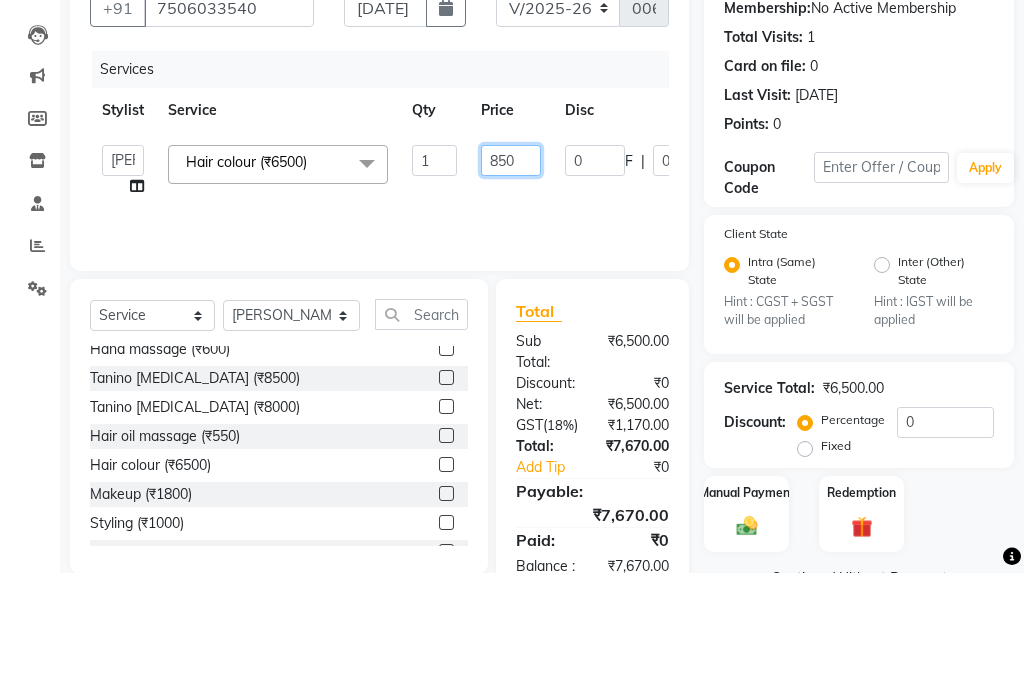 type on "8500" 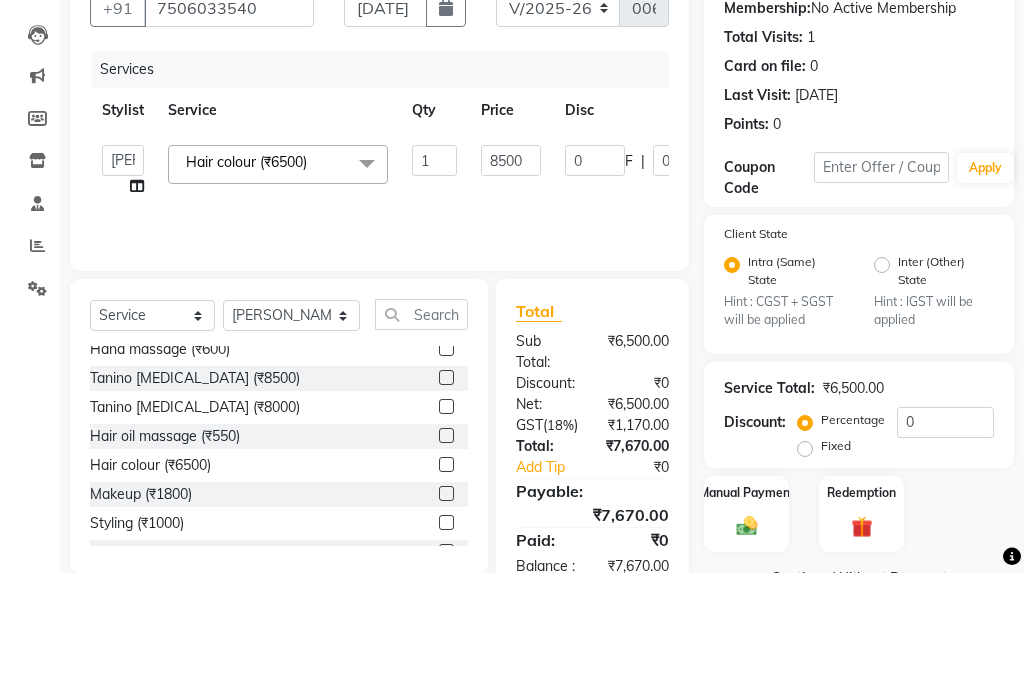 click on "Services Stylist Service Qty Price Disc Total Action  [PERSON_NAME] /[PERSON_NAME] /[PERSON_NAME]/[PERSON_NAME]/[PERSON_NAME] [PERSON_NAME] [PERSON_NAME] [PERSON_NAME] Sheetal	   [PERSON_NAME] Aahana    [PERSON_NAME]   [PERSON_NAME]    [PERSON_NAME] Mamta   [PERSON_NAME] Rashmi   [PERSON_NAME] [PERSON_NAME] [PERSON_NAME] [PERSON_NAME] [PERSON_NAME] [PERSON_NAME] Sheetal   [PERSON_NAME]   [PERSON_NAME]   [PERSON_NAME]	   [PERSON_NAME] mamta   [PERSON_NAME] rashmi   [PERSON_NAME]    [PERSON_NAME] [PERSON_NAME]   [PERSON_NAME]    [PERSON_NAME]	   [PERSON_NAME]	   [PERSON_NAME]	   Sheetal Mamta	   [PERSON_NAME]   Sheetal Rashmi	   Sheetal [PERSON_NAME]	   [PERSON_NAME]	   [PERSON_NAME] Mamta	   [PERSON_NAME] Rashmi	  Hair colour  (₹6500)  x Haircolor touchup (₹1800) Nail cut file polish (₹200) Hair Cut (₹1017) Blowdry (₹850) waxing (₹1500) Hair spa (₹2500) deep conditioning (₹1000) hairwash (₹550) Nail Filing (₹100) half leg polishing (₹1000) dtan (₹500) Finishing mask (₹500) facial (₹2500) full body polishing (₹6000) Makeup (₹1800) 1" 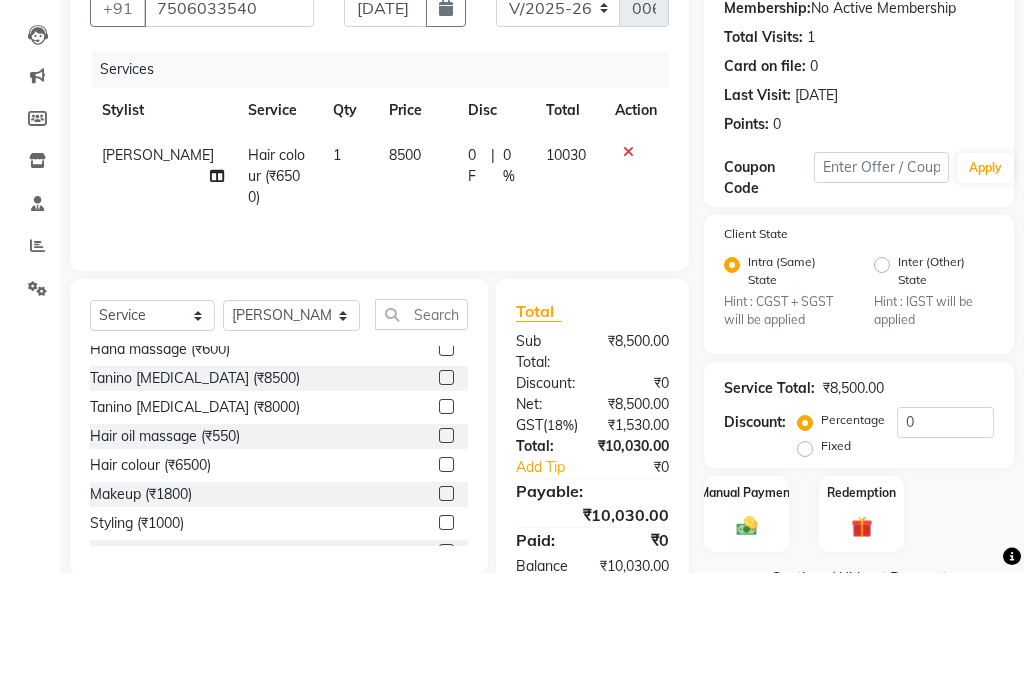 scroll, scrollTop: 164, scrollLeft: 0, axis: vertical 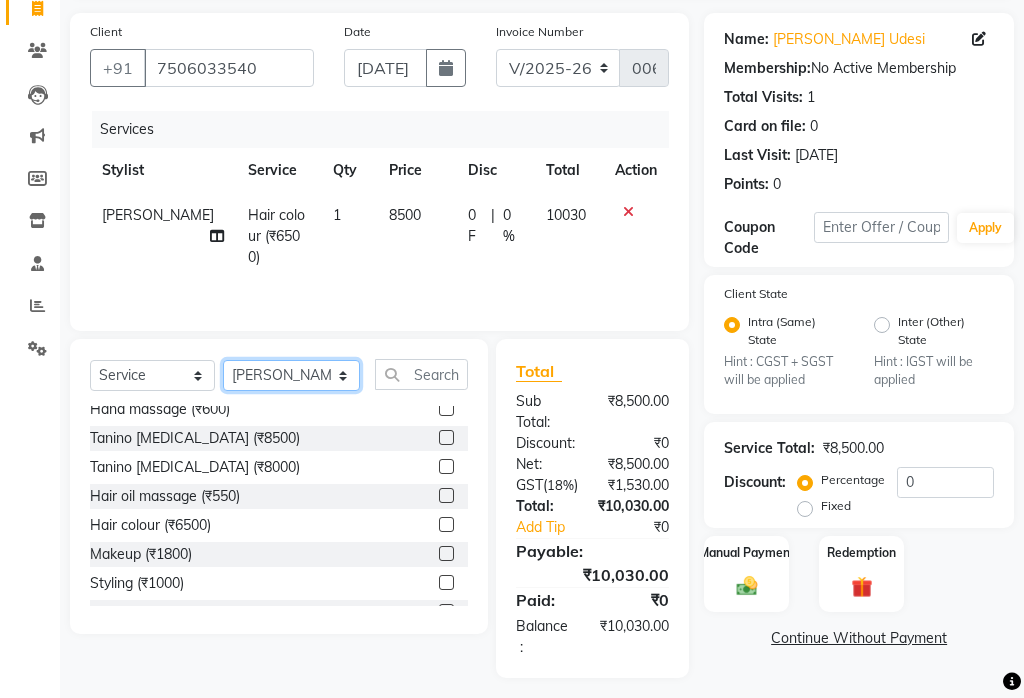 click on "Select Stylist [PERSON_NAME] /[PERSON_NAME] /[PERSON_NAME]/[PERSON_NAME]/[PERSON_NAME] [PERSON_NAME] [PERSON_NAME] [PERSON_NAME] Sheetal	 [PERSON_NAME] Aahana  [PERSON_NAME] [PERSON_NAME]  [PERSON_NAME] Mamta [PERSON_NAME] Rashmi [PERSON_NAME] [PERSON_NAME] [PERSON_NAME] [PERSON_NAME] [PERSON_NAME] [PERSON_NAME] Sheetal [PERSON_NAME] [PERSON_NAME] [PERSON_NAME]	 [PERSON_NAME] mamta [PERSON_NAME] rashmi [PERSON_NAME]  [PERSON_NAME] [PERSON_NAME] [PERSON_NAME]  [PERSON_NAME]	 [PERSON_NAME]	 [PERSON_NAME]	 Sheetal Mamta	 [PERSON_NAME] Sheetal Rashmi	 Sheetal [PERSON_NAME][DEMOGRAPHIC_DATA][PERSON_NAME][PERSON_NAME] Mamta	 [PERSON_NAME] Rashmi" 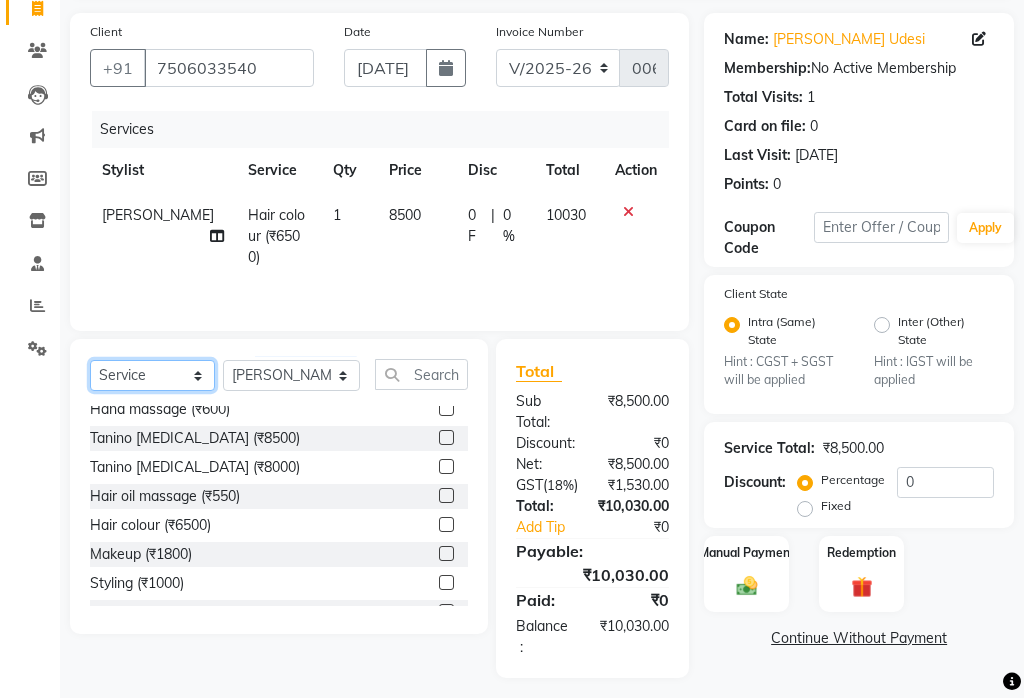 click on "Select  Service  Product  Membership  Package Voucher Prepaid Gift Card" 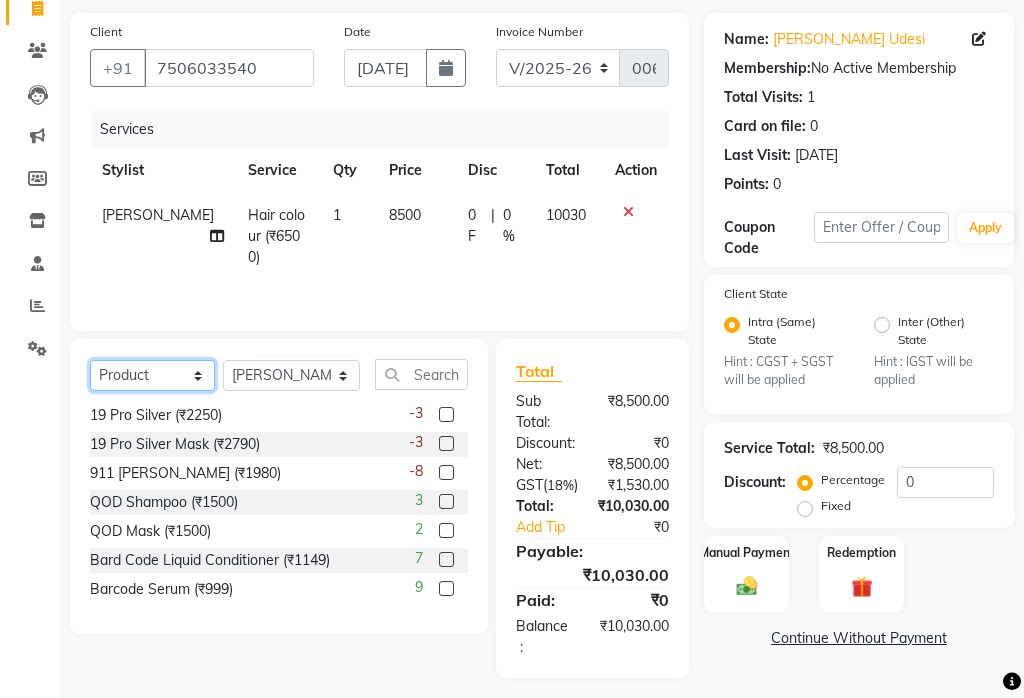 scroll, scrollTop: 285, scrollLeft: 0, axis: vertical 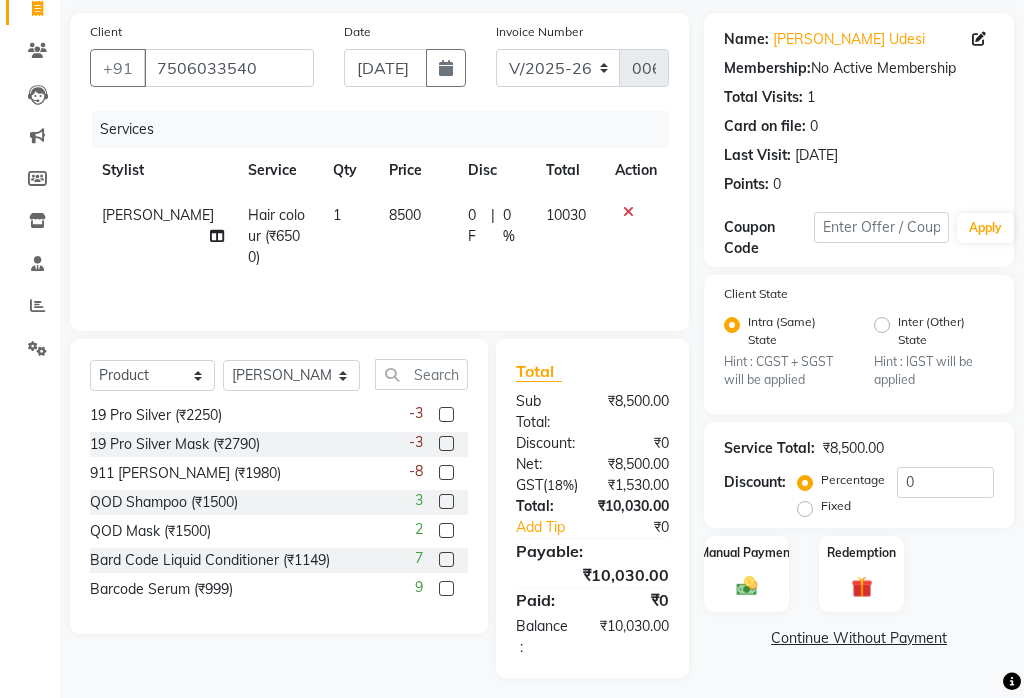 click 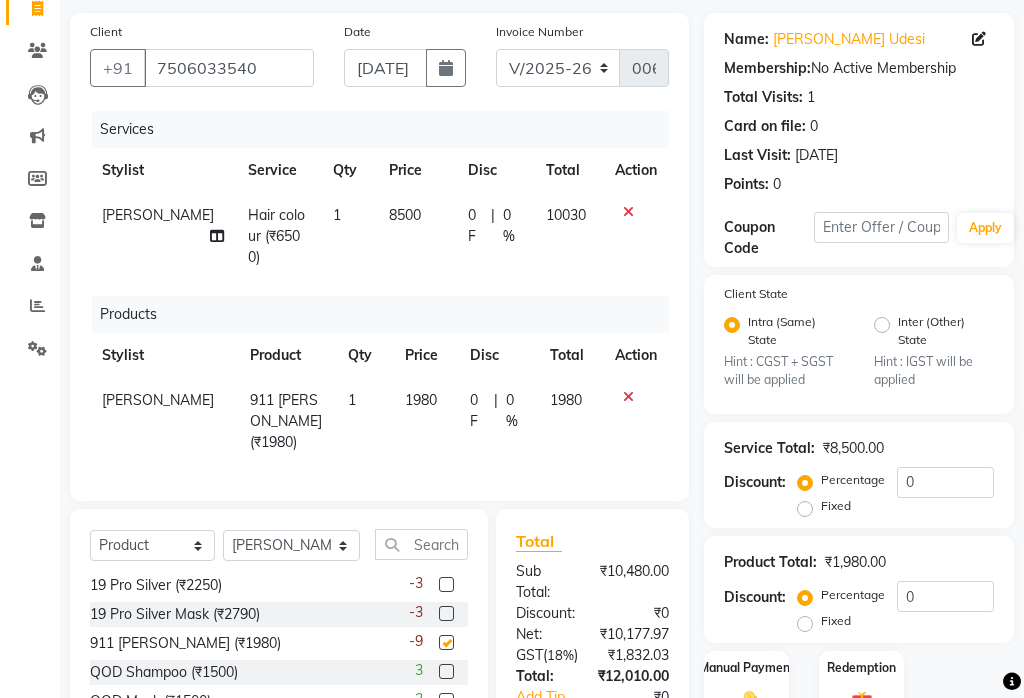 checkbox on "false" 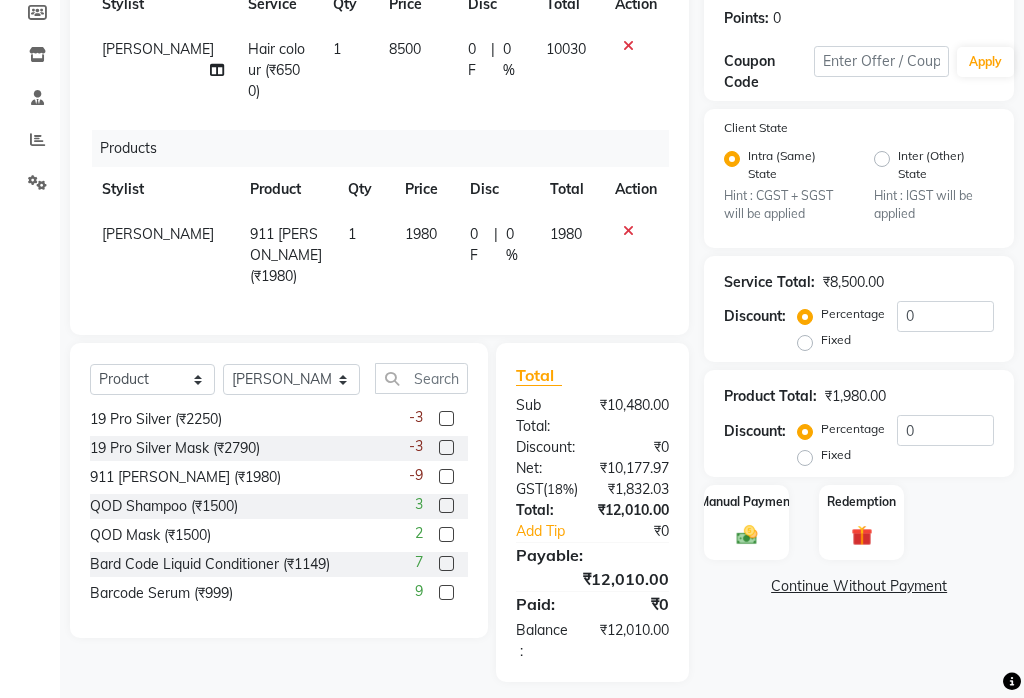 scroll, scrollTop: 333, scrollLeft: 0, axis: vertical 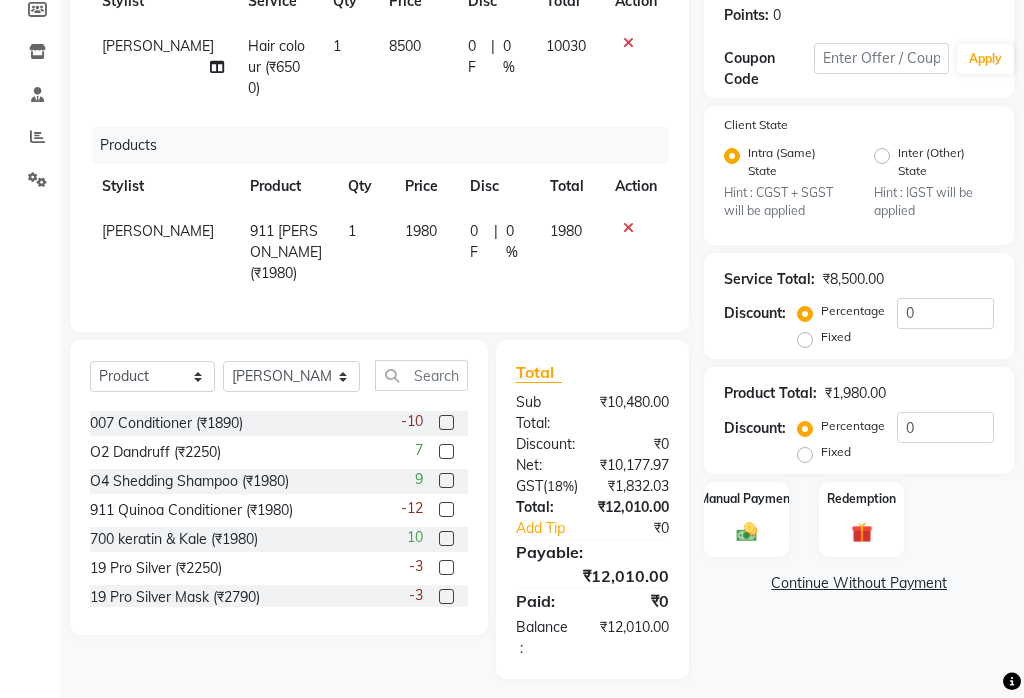 click 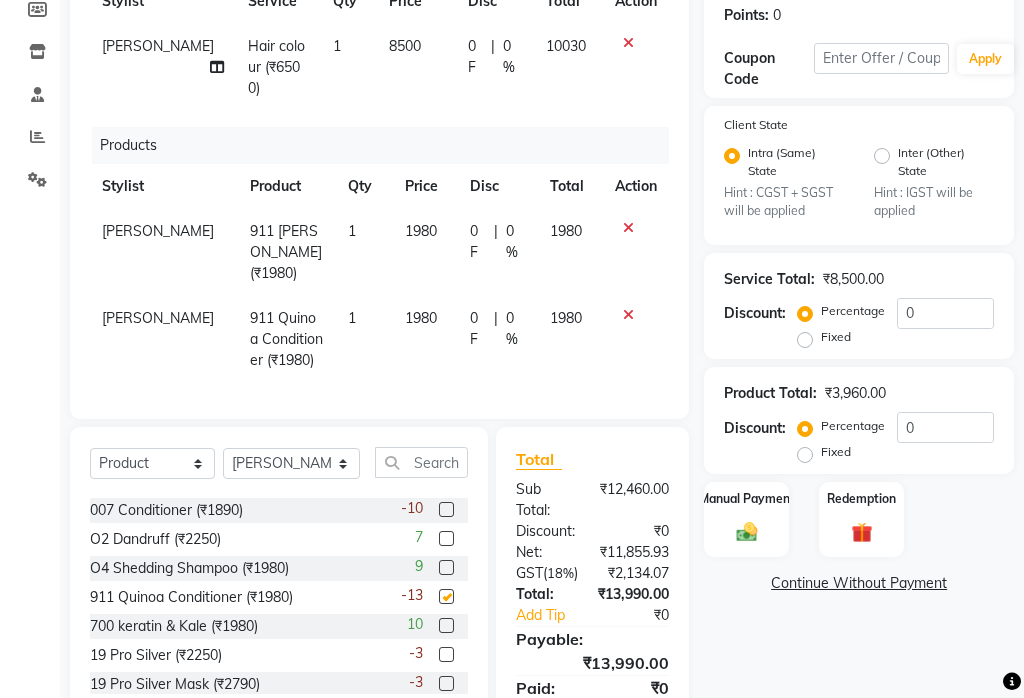 checkbox on "false" 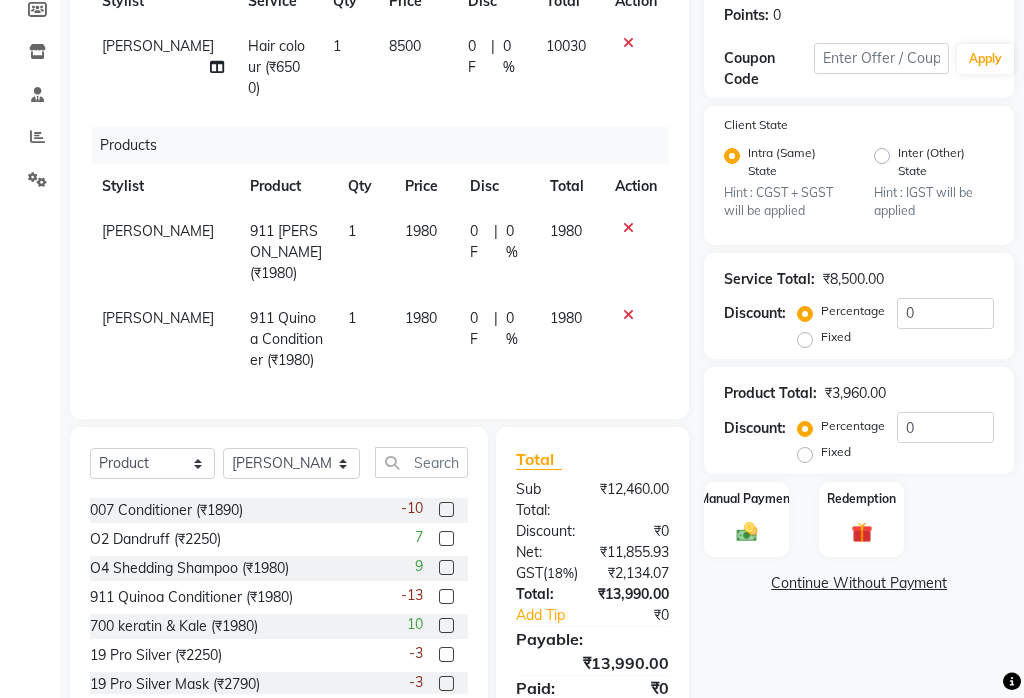 click on "1980" 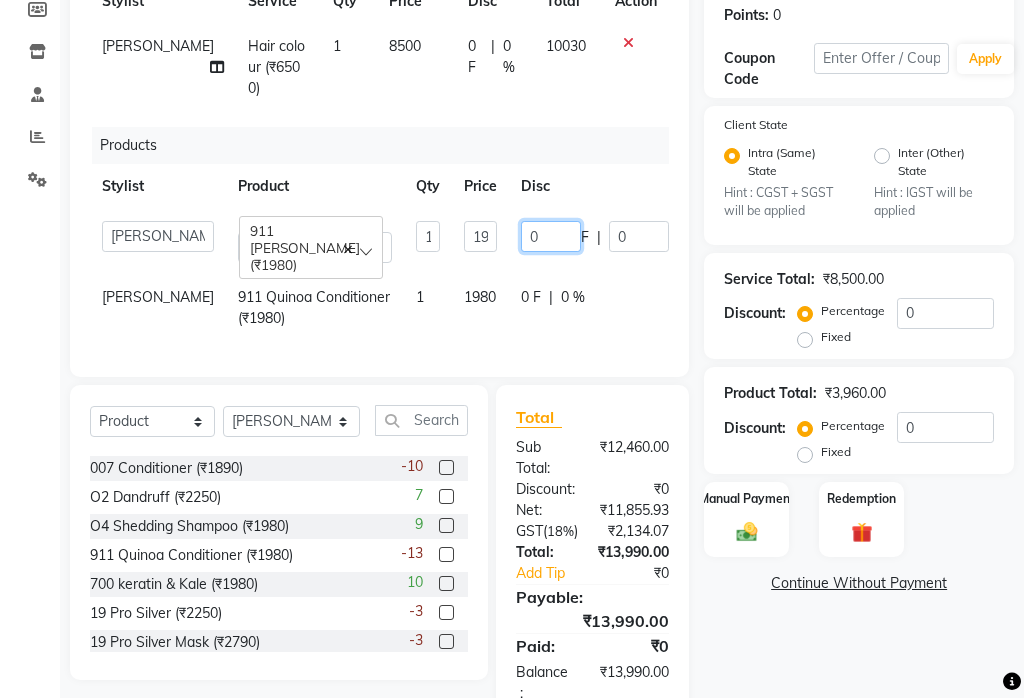 click on "0" 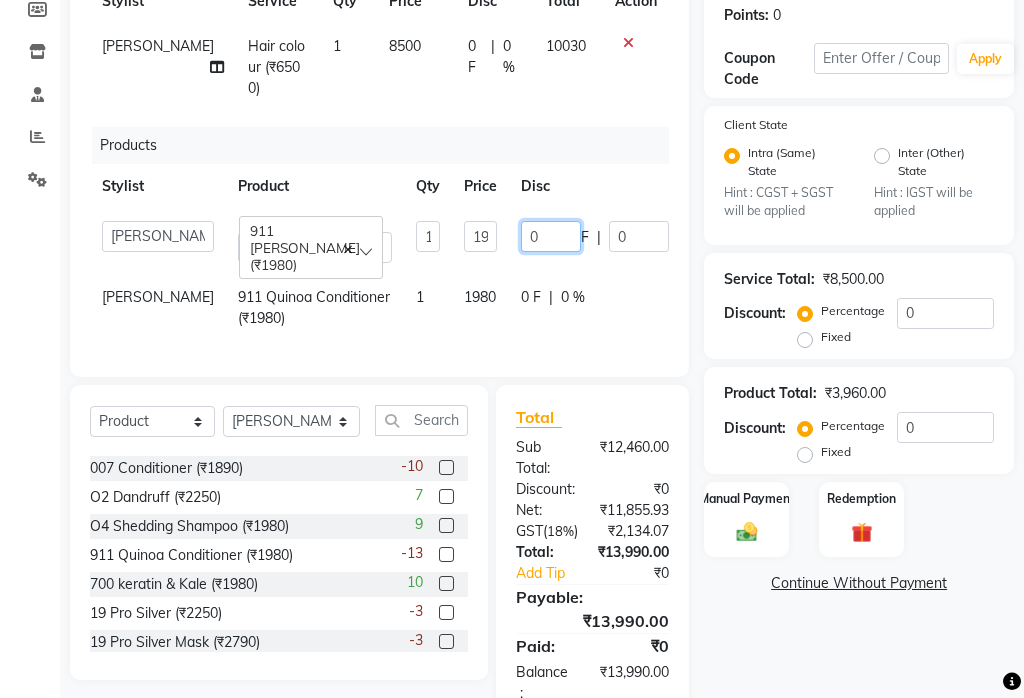 type 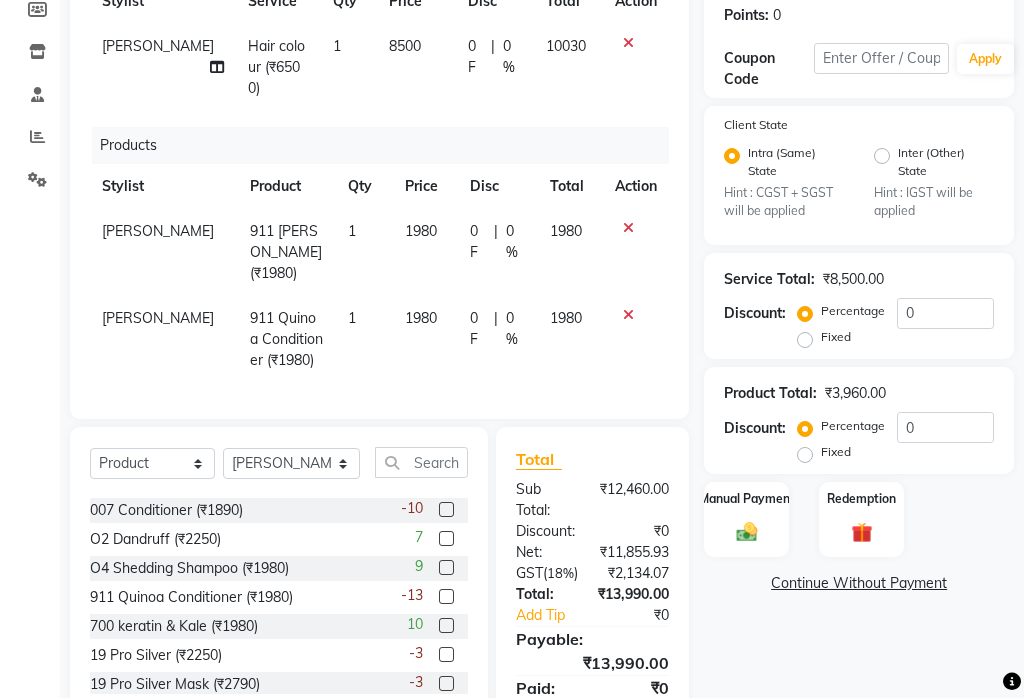 click on "1980" 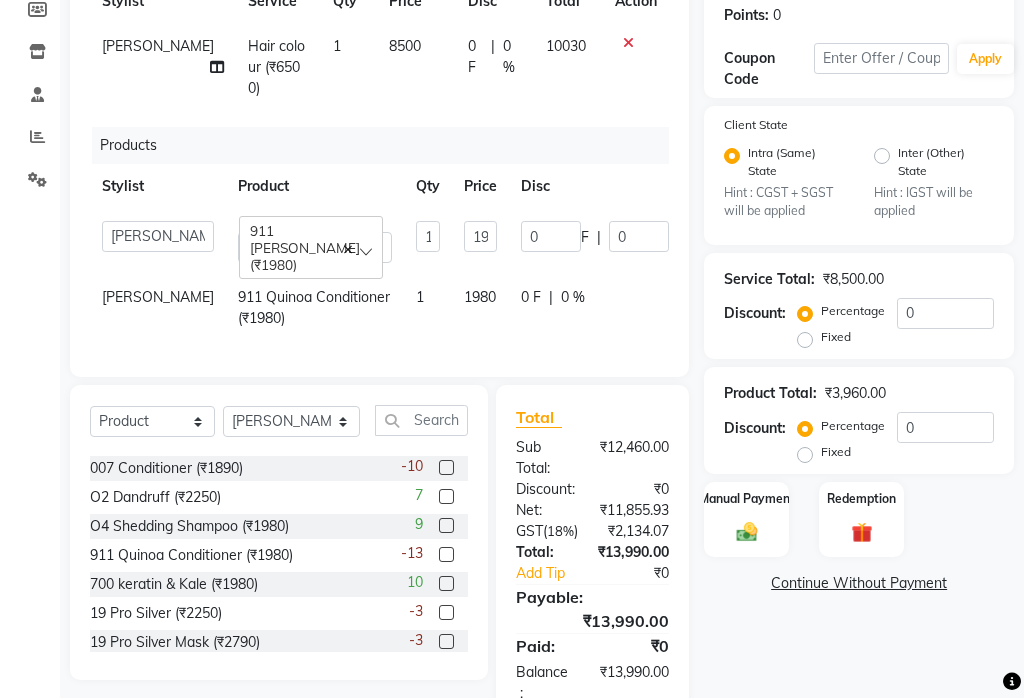 click 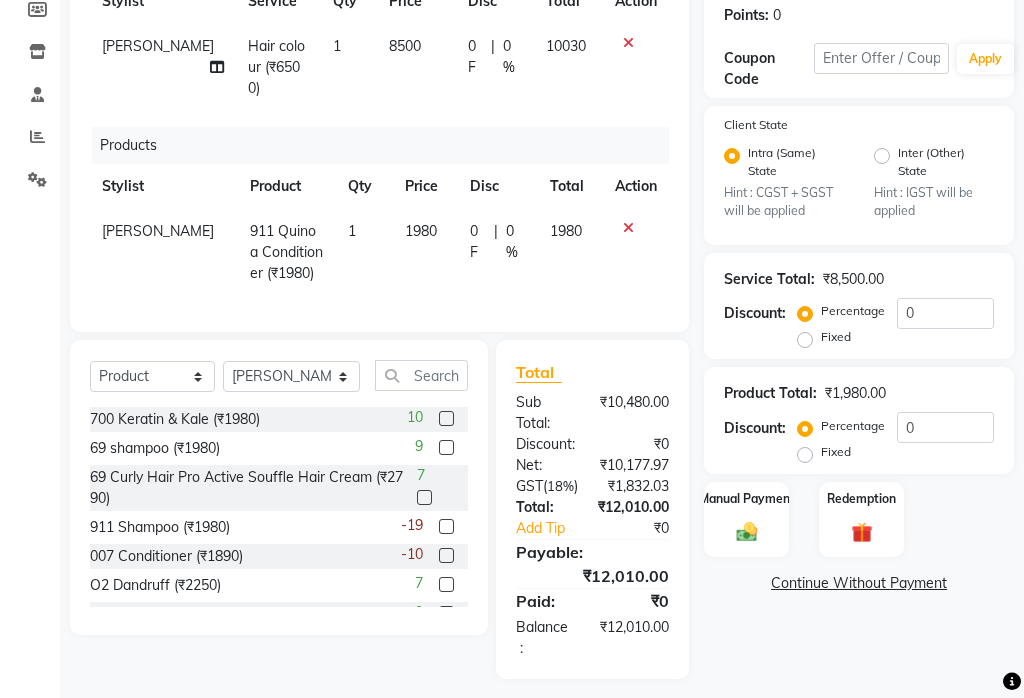 scroll, scrollTop: 0, scrollLeft: 0, axis: both 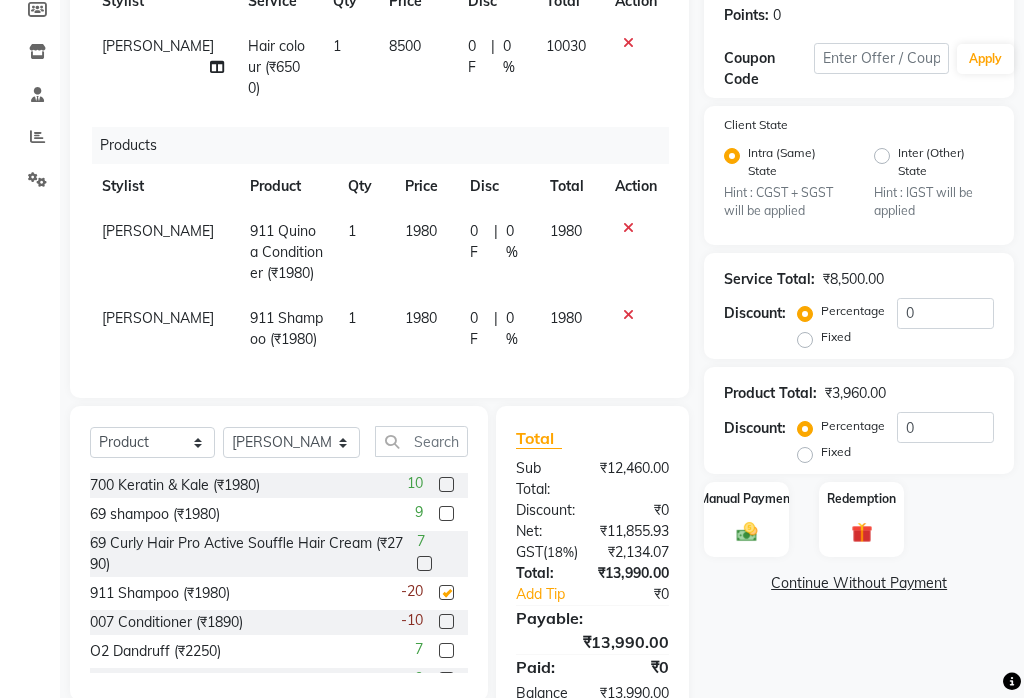 checkbox on "false" 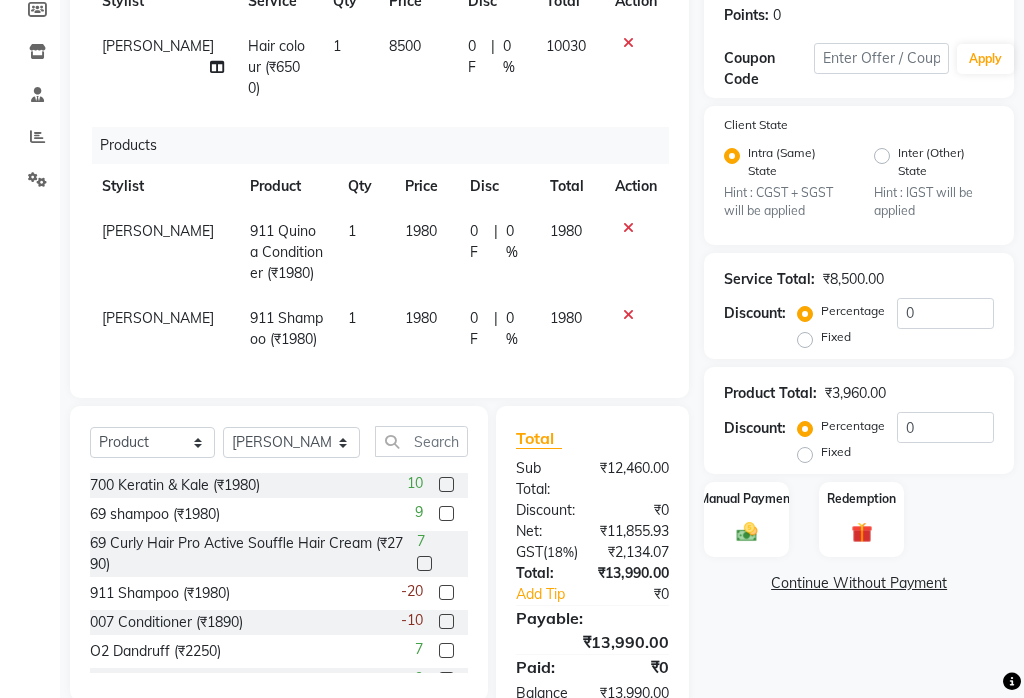 click on "1980" 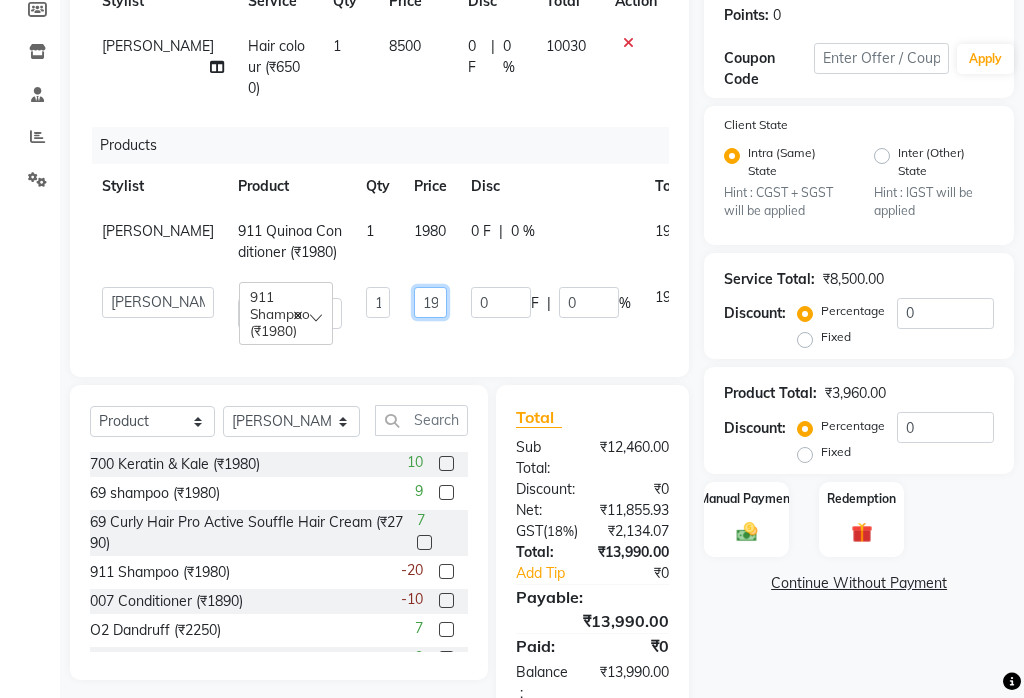 click on "1980" 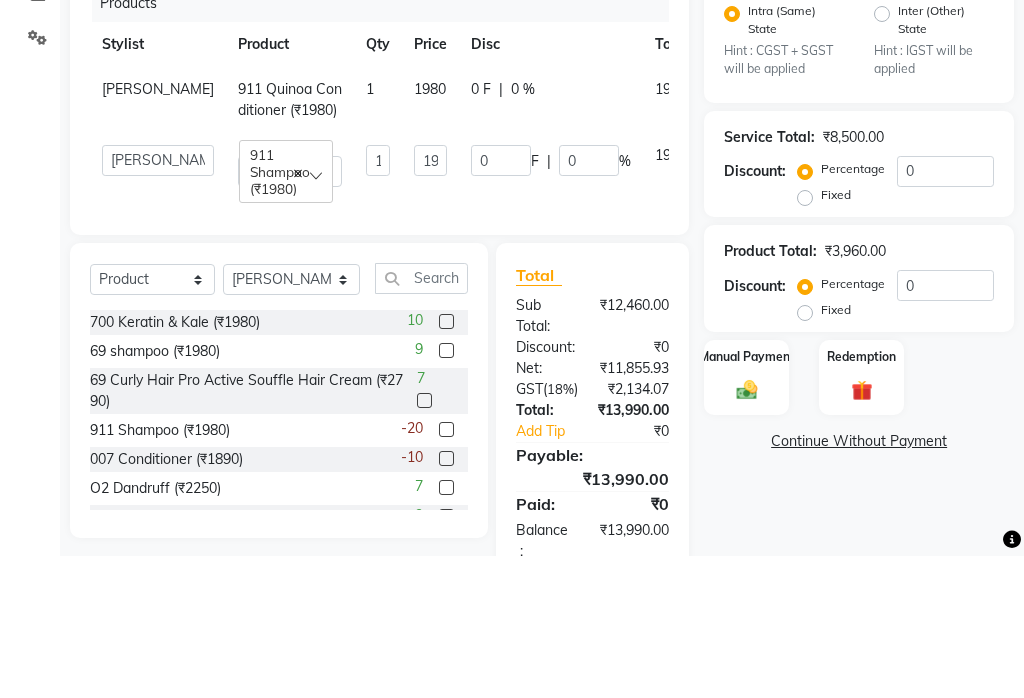 click on "Client [PHONE_NUMBER] Date [DATE] Invoice Number V/2025 V/[PHONE_NUMBER] Services Stylist Service Qty Price Disc Total Action [PERSON_NAME] Hair colour  (₹6500) 1 8500 0 F | 0 % 10030 Products Stylist Product Qty Price Disc Total Action [PERSON_NAME] 911 Quinoa Conditioner  (₹1980) 1 1980 0 F | 0 % 1980  [PERSON_NAME]   Aahana /Mamta /Rashmi/[PERSON_NAME]/[PERSON_NAME] [PERSON_NAME] [PERSON_NAME] [PERSON_NAME] Sheetal	   [PERSON_NAME] Aahana    [PERSON_NAME]   [PERSON_NAME]    [PERSON_NAME] Mamta   [PERSON_NAME] Rashmi   [PERSON_NAME] [PERSON_NAME] [PERSON_NAME] [PERSON_NAME] [PERSON_NAME] [PERSON_NAME] Sheetal   [PERSON_NAME]   [PERSON_NAME]   Mamta Rashmi	   [PERSON_NAME]	   [PERSON_NAME] mamta   [PERSON_NAME]   [PERSON_NAME]    [PERSON_NAME] [PERSON_NAME]   [PERSON_NAME]    [PERSON_NAME]	   [PERSON_NAME]	   [PERSON_NAME]	   Sheetal Mamta	   [PERSON_NAME]   Sheetal Rashmi	   Sheetal [PERSON_NAME]	   [PERSON_NAME]	   [PERSON_NAME] Mamta	   [PERSON_NAME] Rashmi	   911 Shampoo (₹1980)  1 1980 0 F | 0 % 1980" 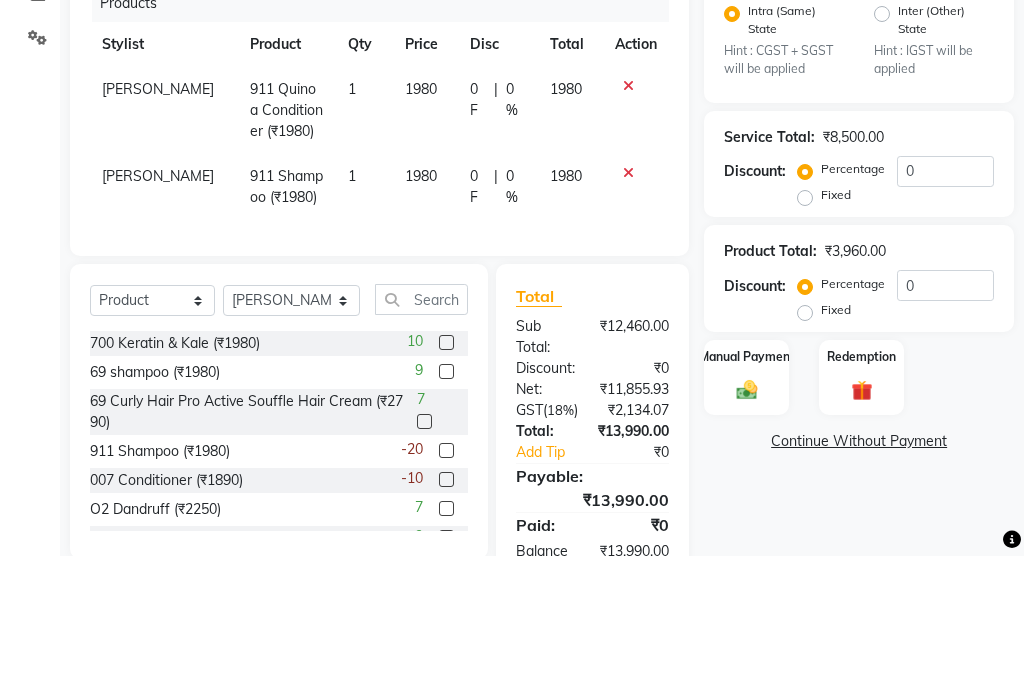 scroll, scrollTop: 380, scrollLeft: 0, axis: vertical 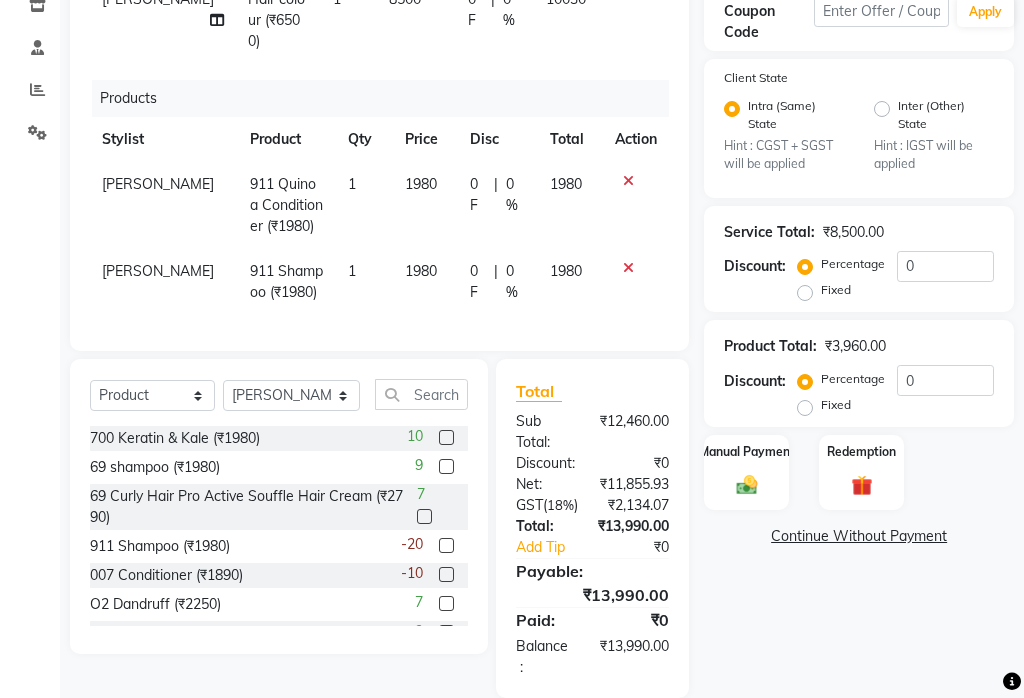 click on "1980" 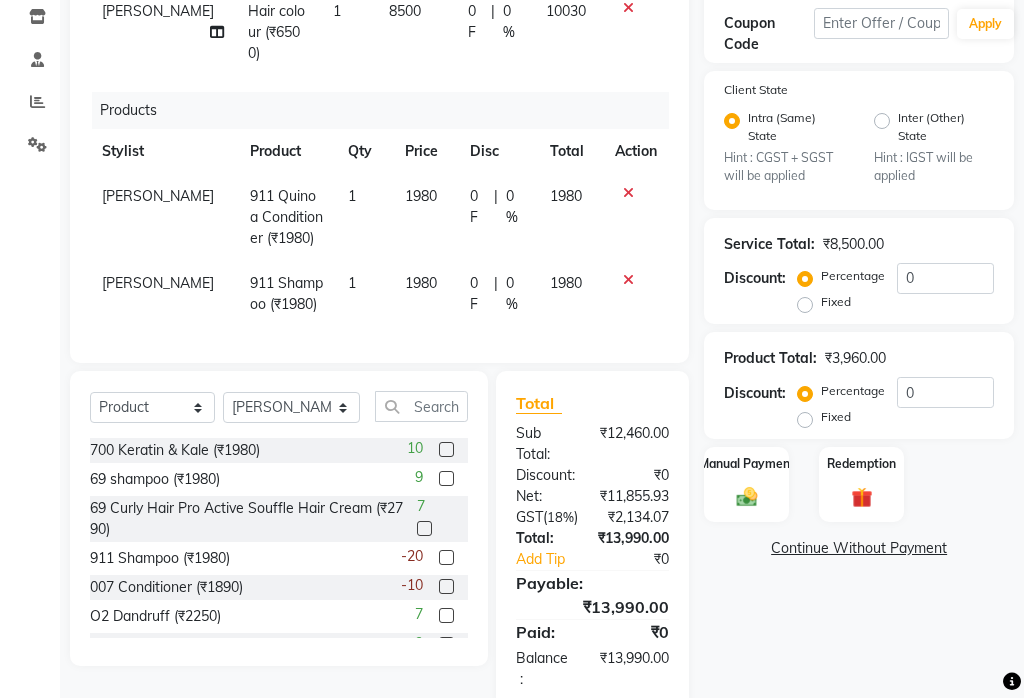 select on "51586" 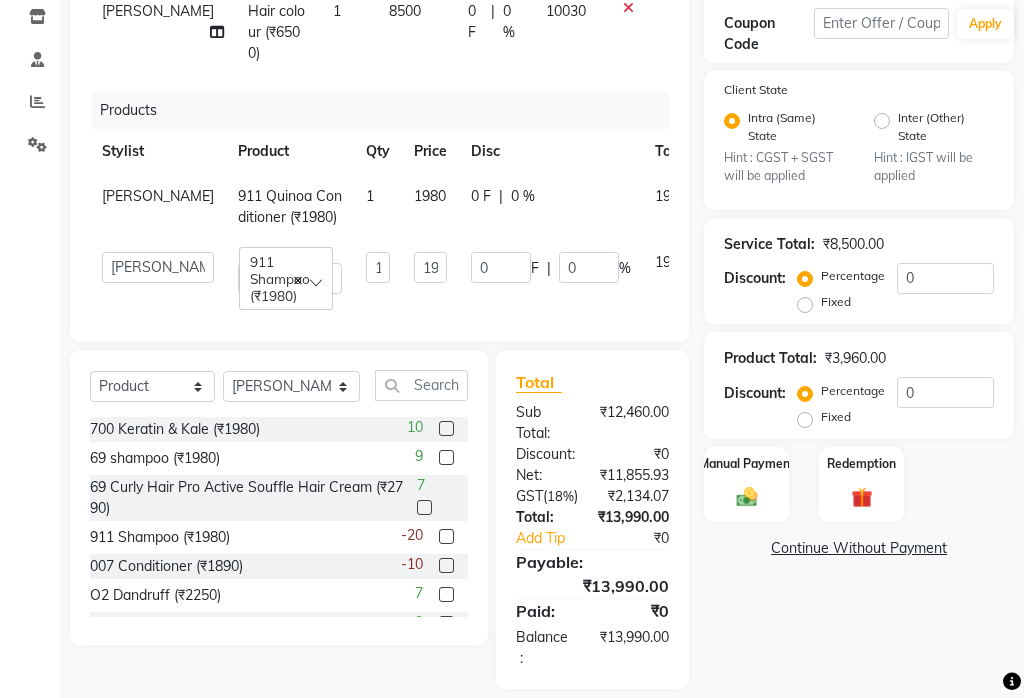 click 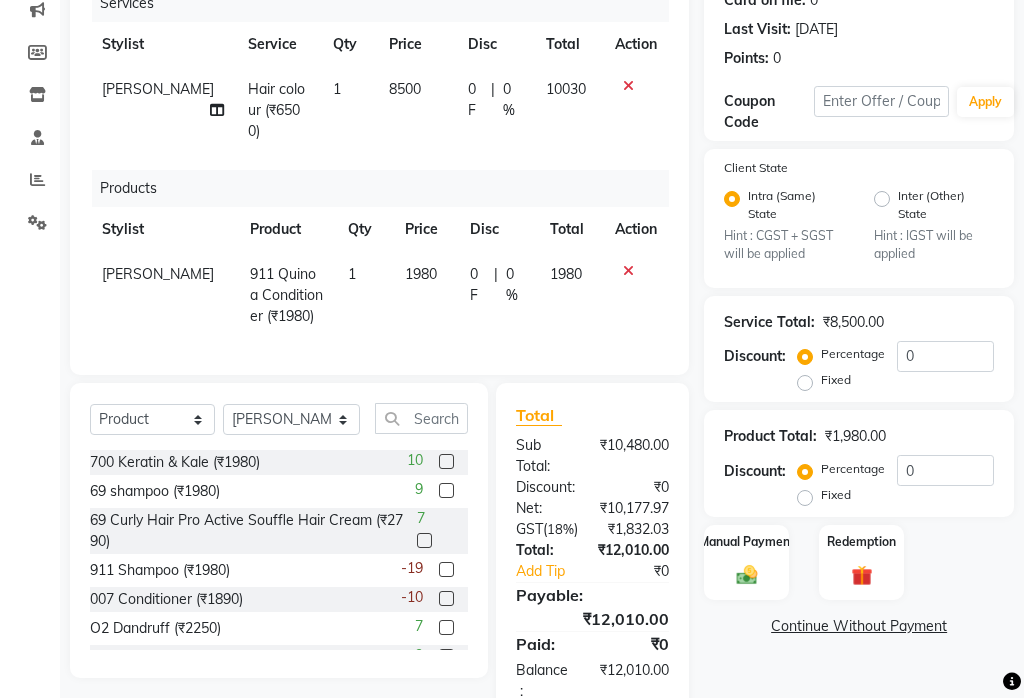 scroll, scrollTop: 300, scrollLeft: 0, axis: vertical 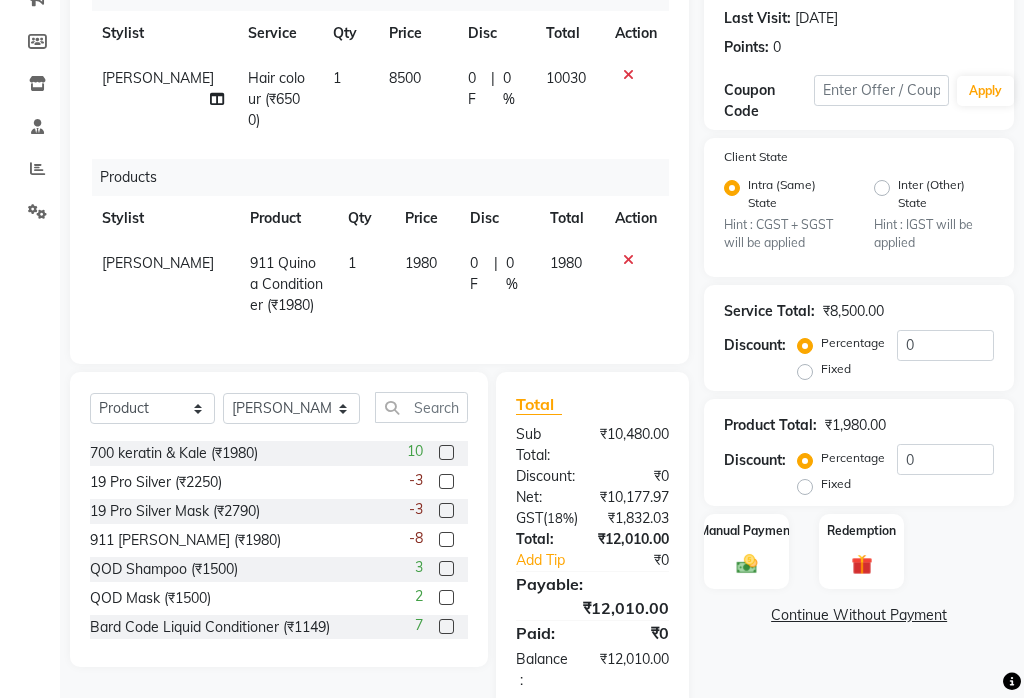 click 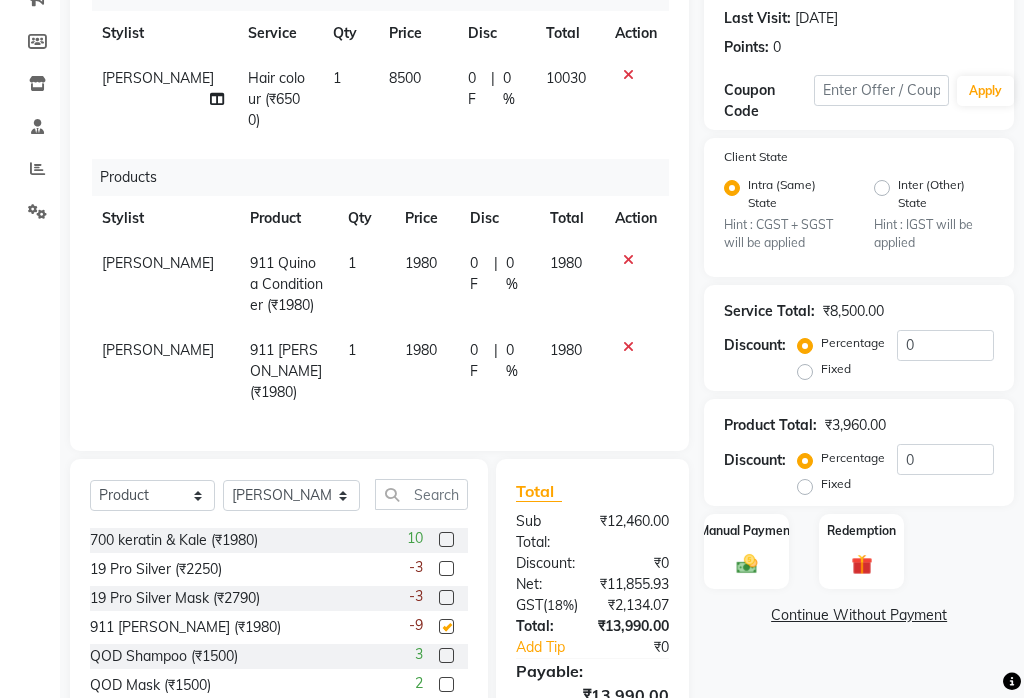checkbox on "false" 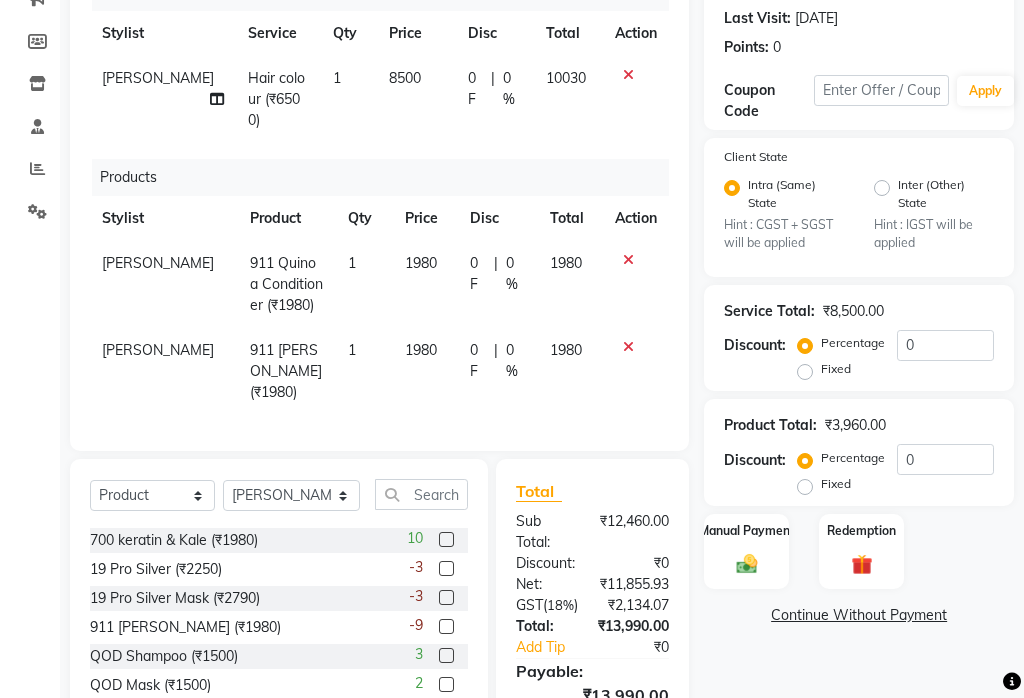 click on "1980" 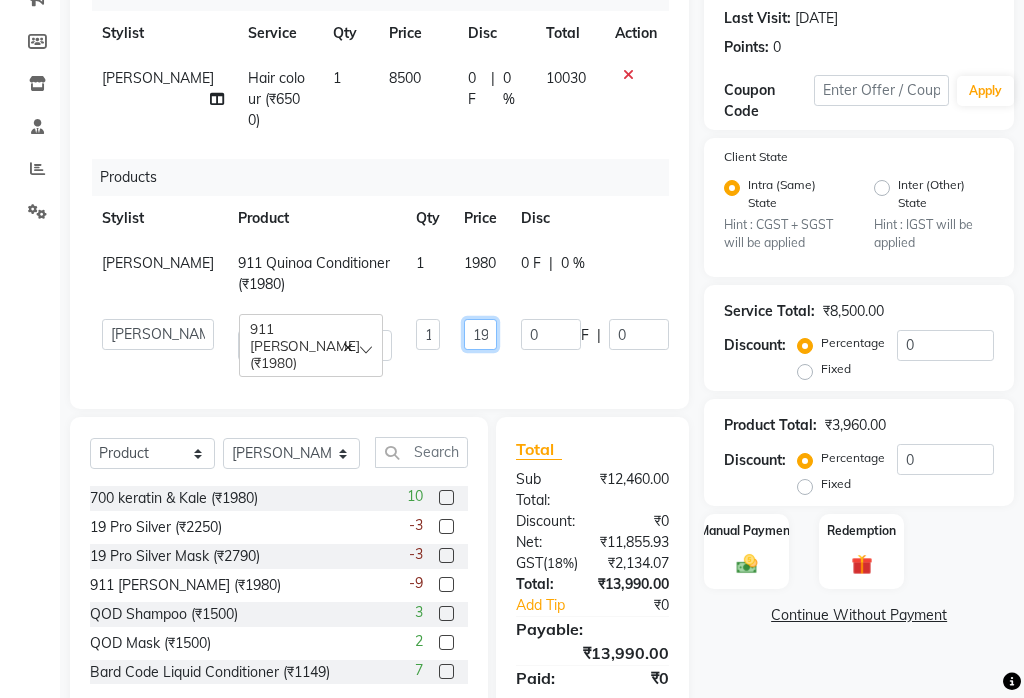 click on "1980" 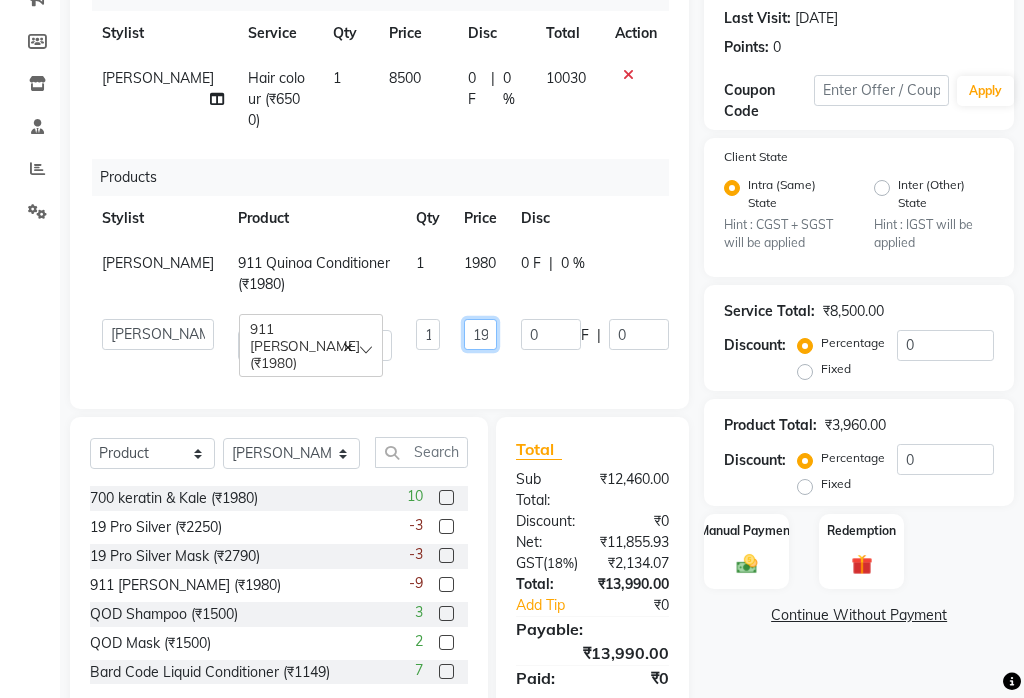 scroll, scrollTop: 300, scrollLeft: 0, axis: vertical 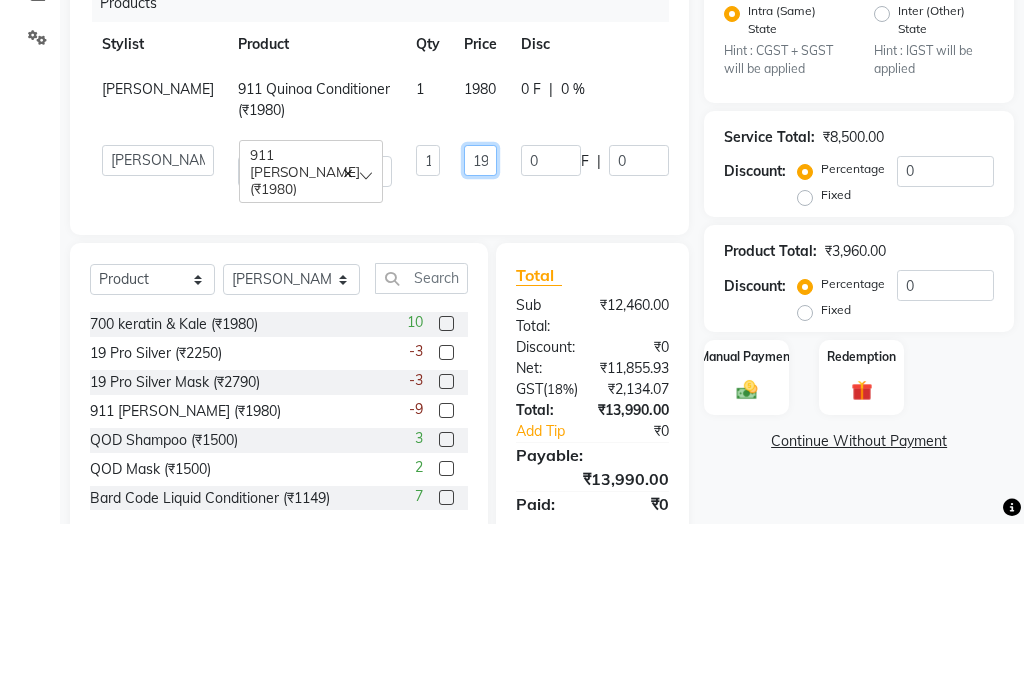 click on "1980" 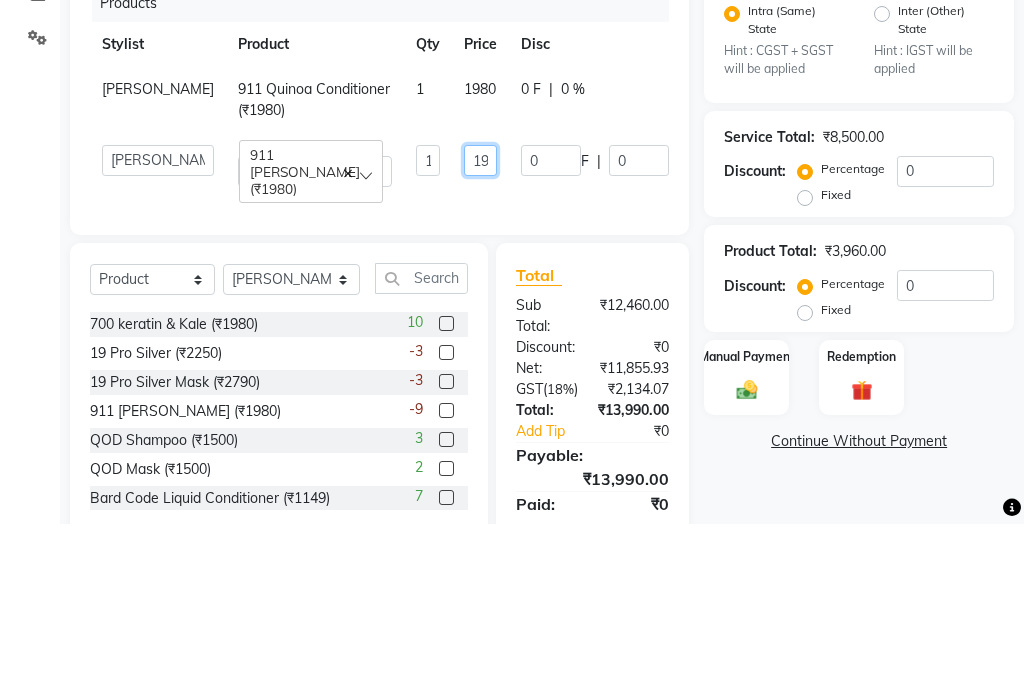 click on "1980" 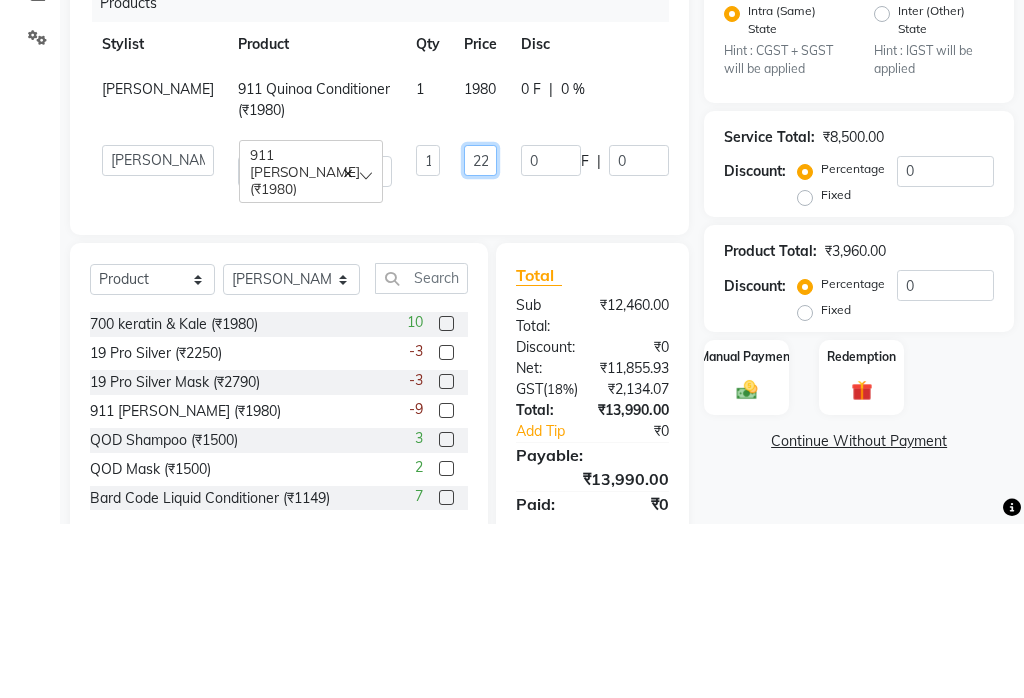 type on "2250" 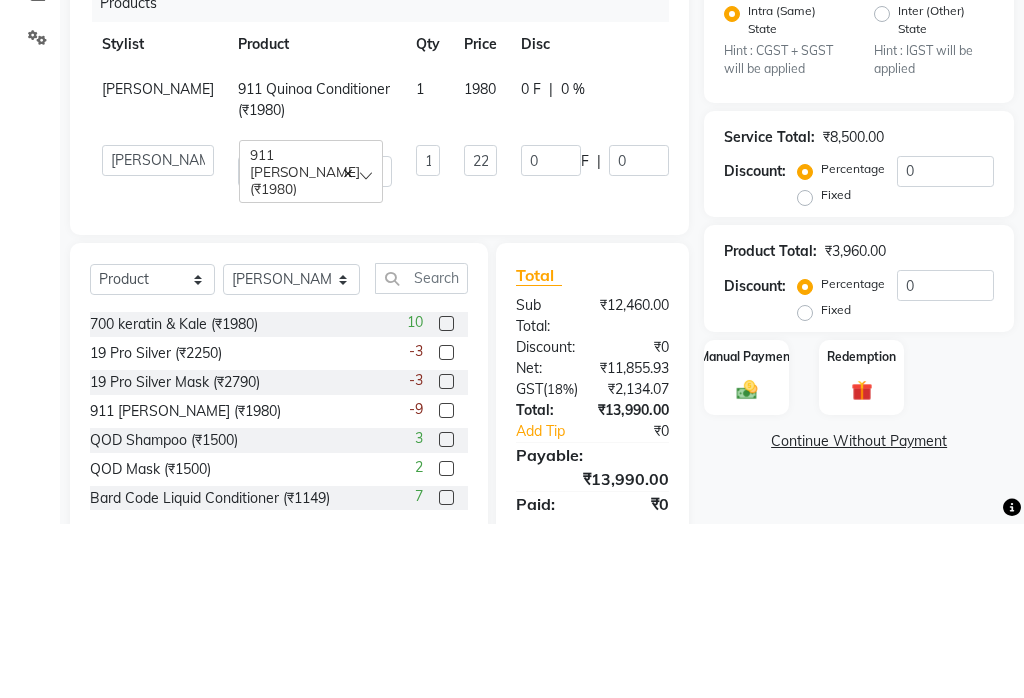 click on "Client [PHONE_NUMBER] Date [DATE] Invoice Number V/2025 V/[PHONE_NUMBER] Services Stylist Service Qty Price Disc Total Action [PERSON_NAME] Hair colour  (₹6500) 1 8500 0 F | 0 % 10030 Products Stylist Product Qty Price Disc Total Action [PERSON_NAME] 911 Quinoa Conditioner  (₹1980) 1 1980 0 F | 0 % 1980  [PERSON_NAME]   Aahana /Mamta /Rashmi/[PERSON_NAME]/[PERSON_NAME] [PERSON_NAME] [PERSON_NAME] [PERSON_NAME] Sheetal	   [PERSON_NAME] Aahana    [PERSON_NAME]   [PERSON_NAME]    [PERSON_NAME] Mamta   [PERSON_NAME] Rashmi   [PERSON_NAME] [PERSON_NAME] [PERSON_NAME] [PERSON_NAME] [PERSON_NAME] [PERSON_NAME] Sheetal   [PERSON_NAME]   [PERSON_NAME]   Mamta Rashmi	   [PERSON_NAME]	   [PERSON_NAME] mamta   [PERSON_NAME]   [PERSON_NAME]    [PERSON_NAME] [PERSON_NAME]   [PERSON_NAME]    [PERSON_NAME]	   [PERSON_NAME]	   [PERSON_NAME]	   Sheetal Mamta	   [PERSON_NAME]   Sheetal Rashmi	   Sheetal [PERSON_NAME]	   [PERSON_NAME]	   [PERSON_NAME] Mamta	   [PERSON_NAME] Rashmi	   911 Quinoa Shampoo (₹1980)  1 2250 0 F | 0 % 1980" 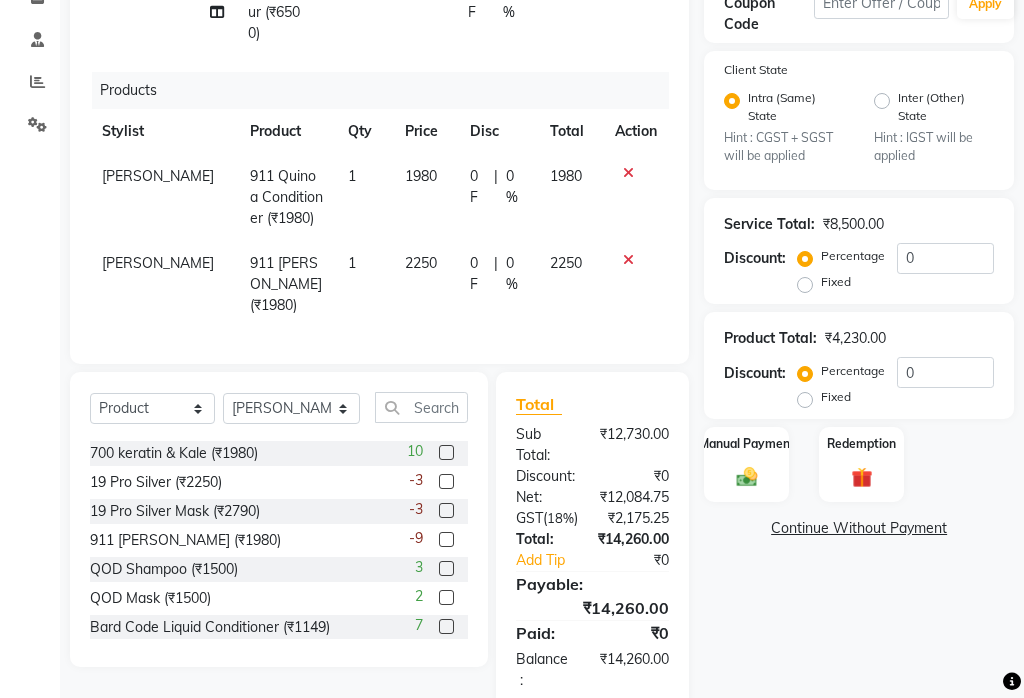 click on "1980" 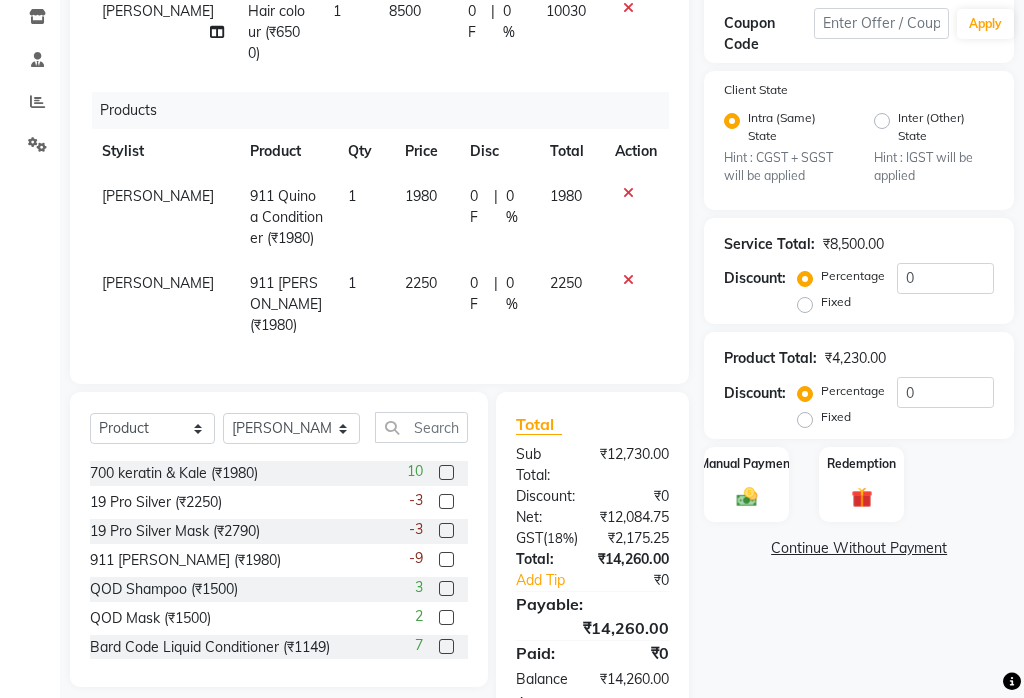 select on "51586" 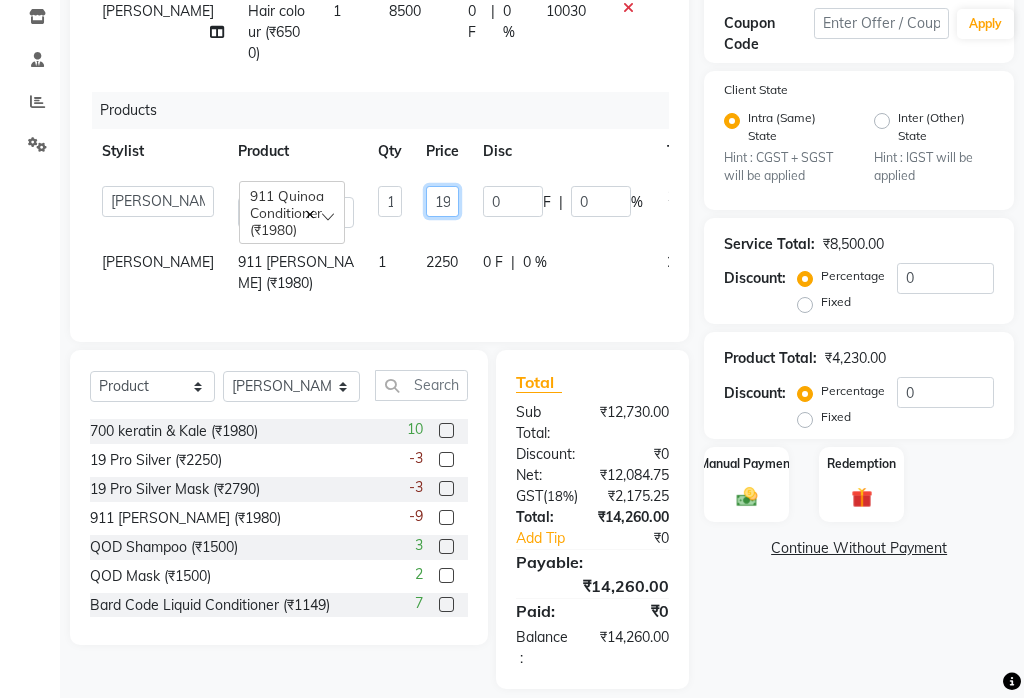 click on "1980" 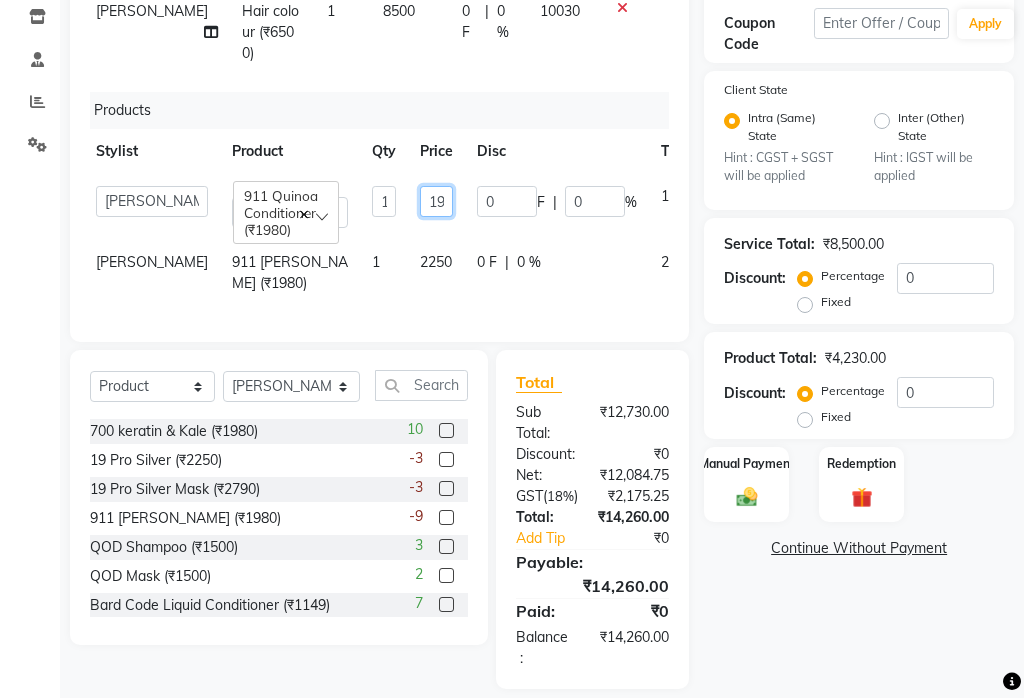 scroll, scrollTop: 0, scrollLeft: 7, axis: horizontal 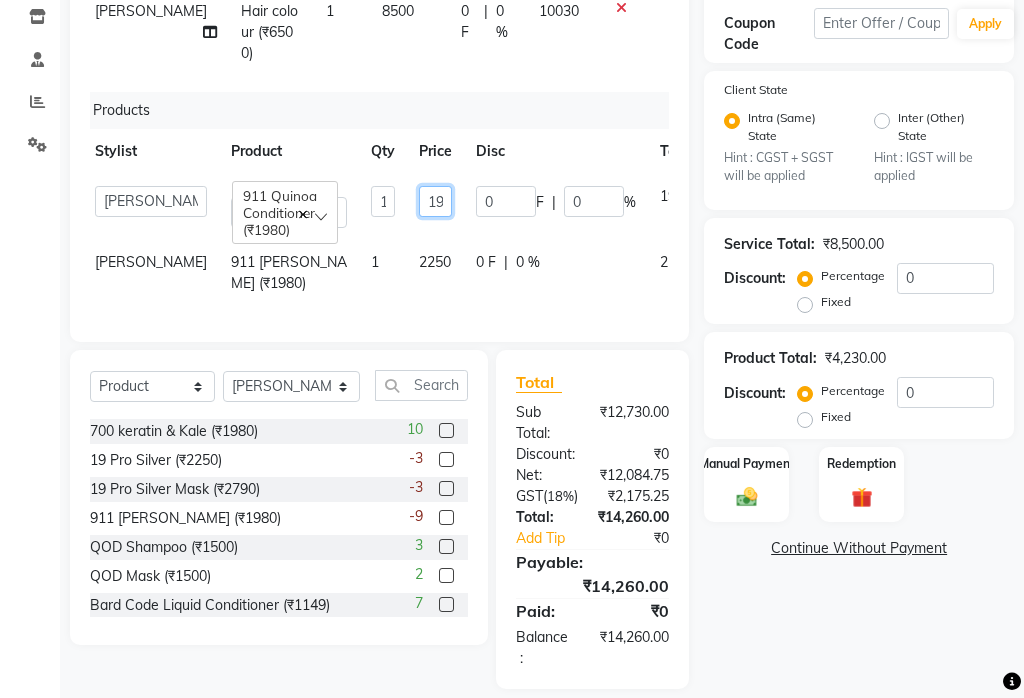 click on "1980" 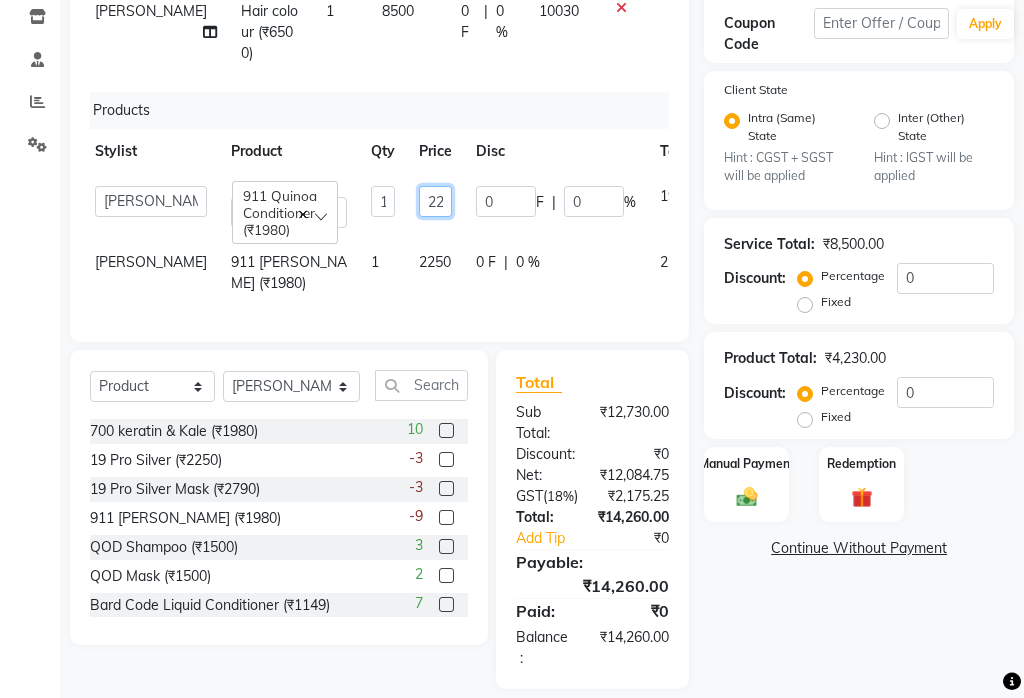type on "2250" 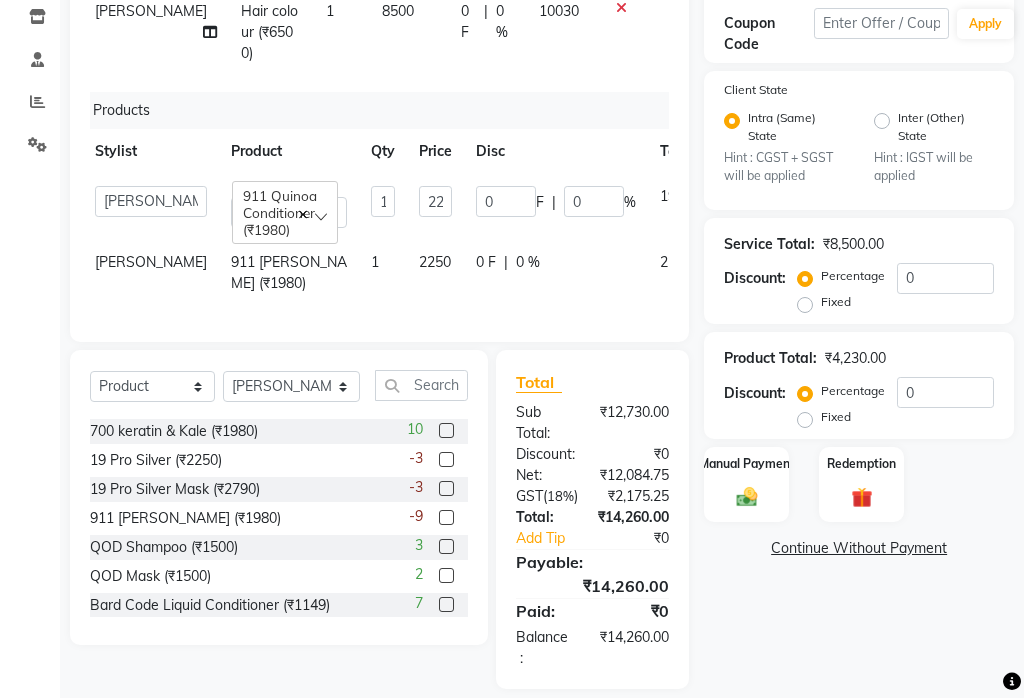 click on "[PERSON_NAME] 911 [PERSON_NAME] (₹1980) 1 2250 0 F | 0 % 2250" 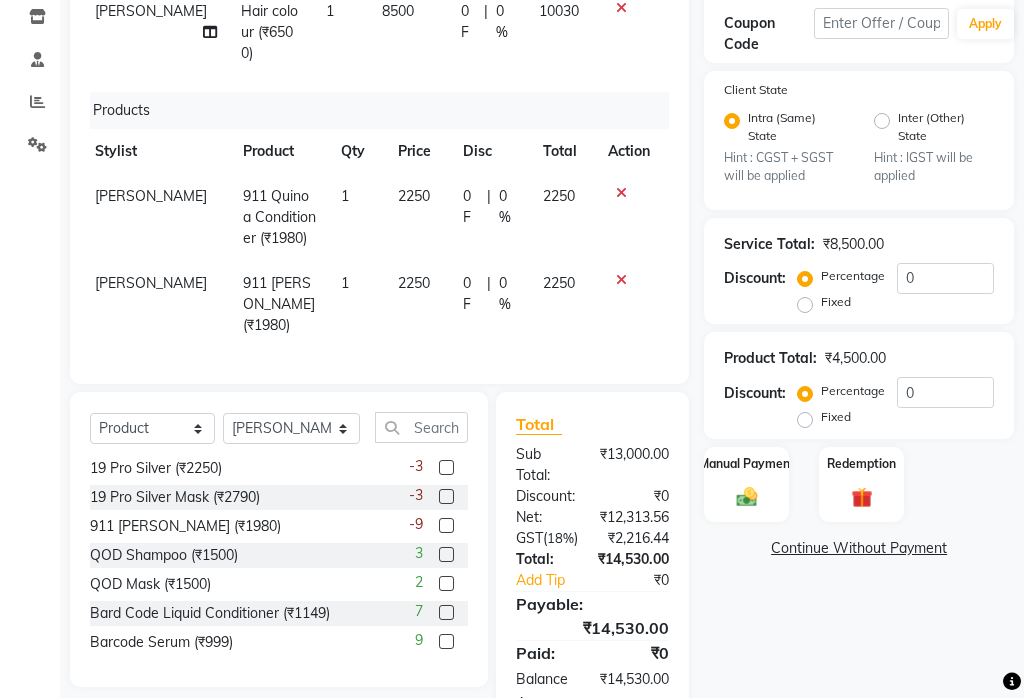 scroll, scrollTop: 285, scrollLeft: 0, axis: vertical 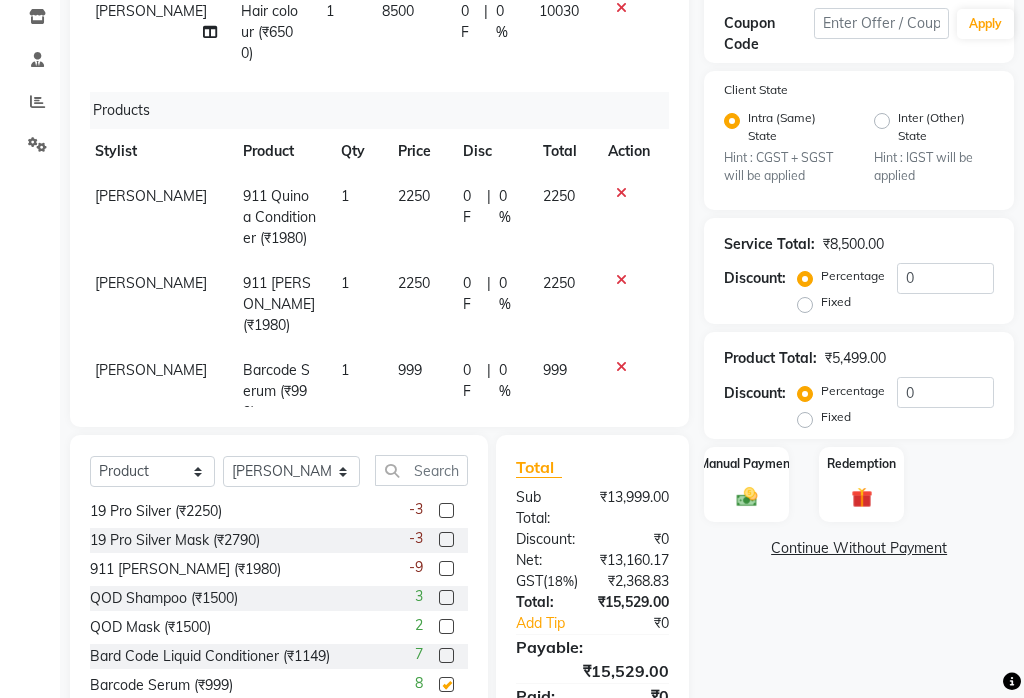checkbox on "false" 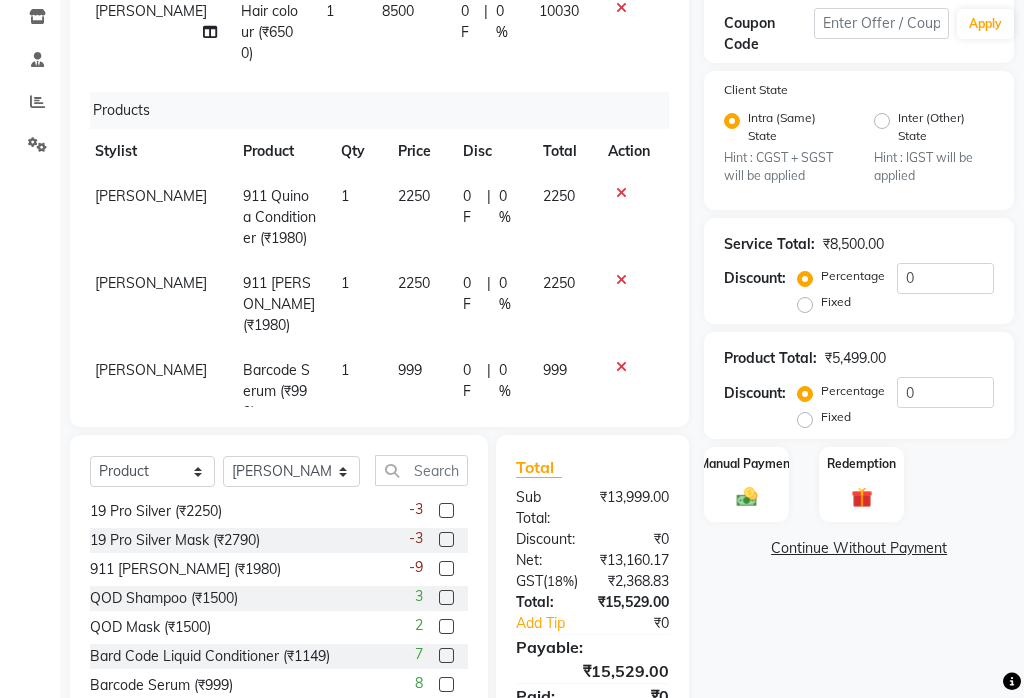 click on "999" 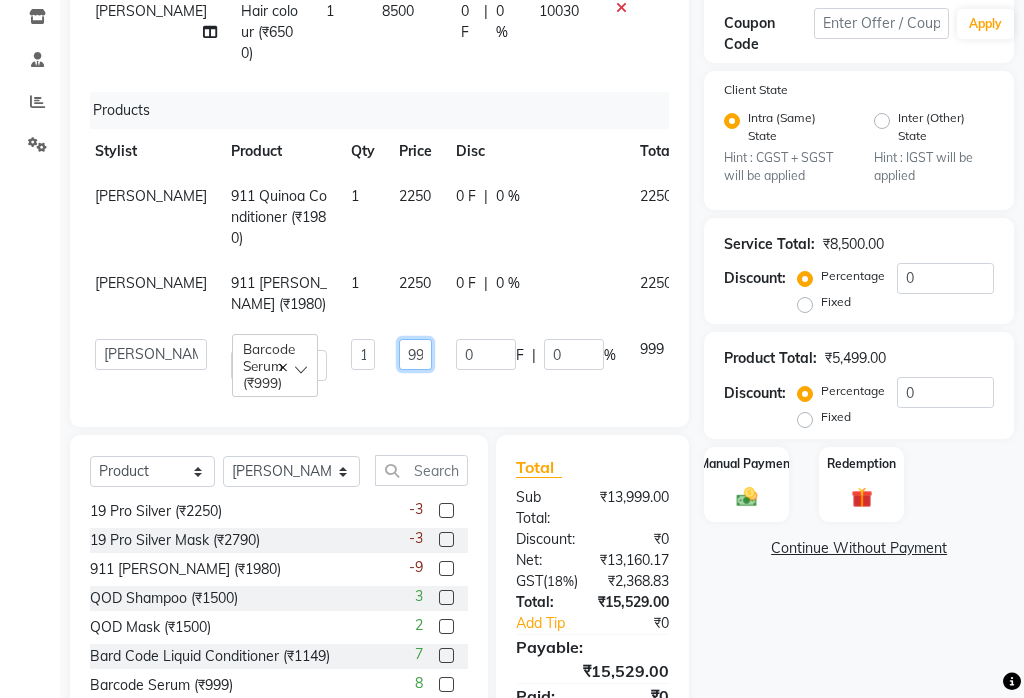 click on "999" 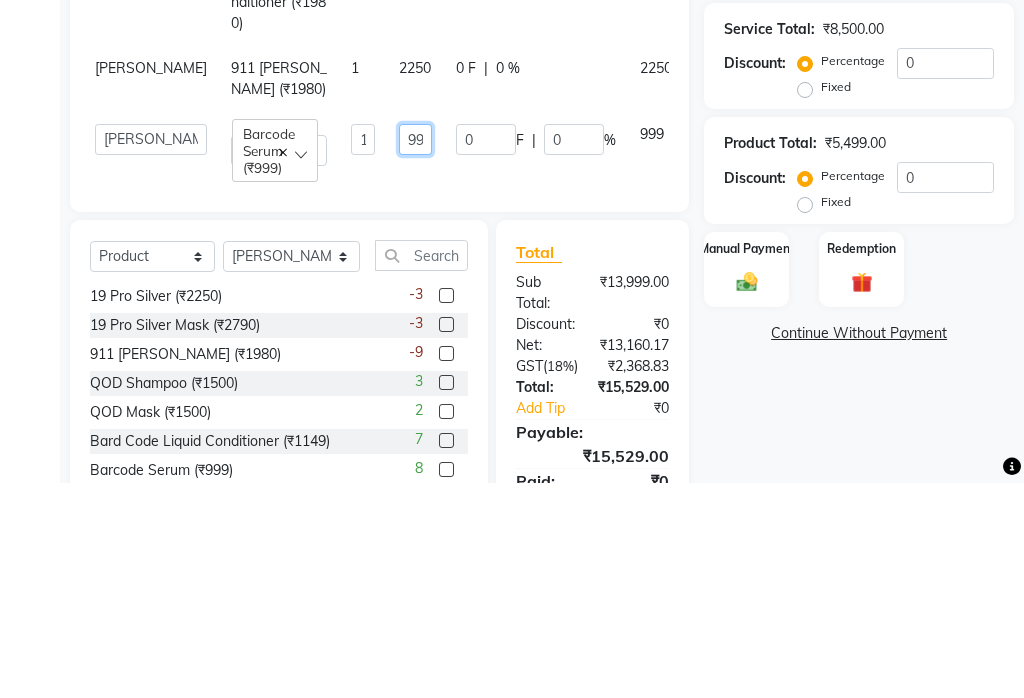 type on "9" 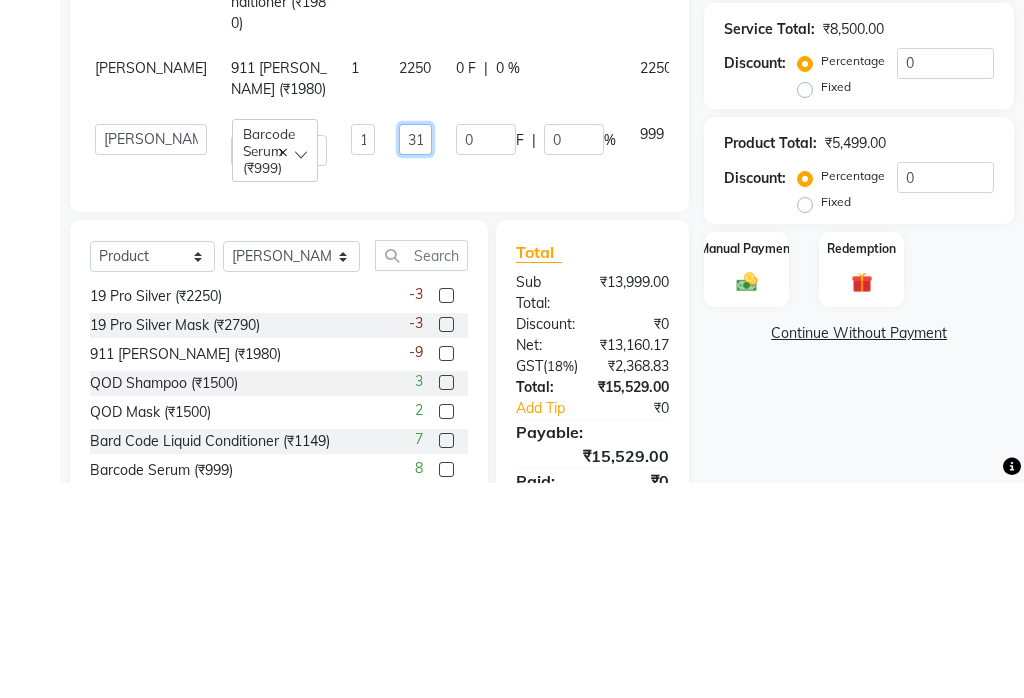 type on "3100" 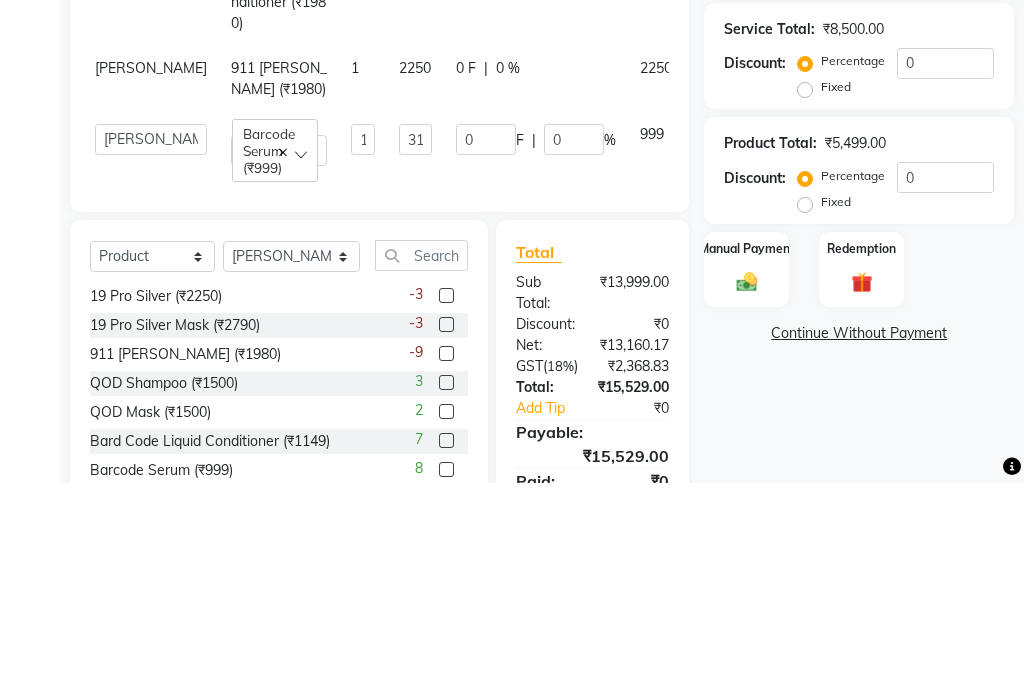 click on "Manual Payment Redemption" 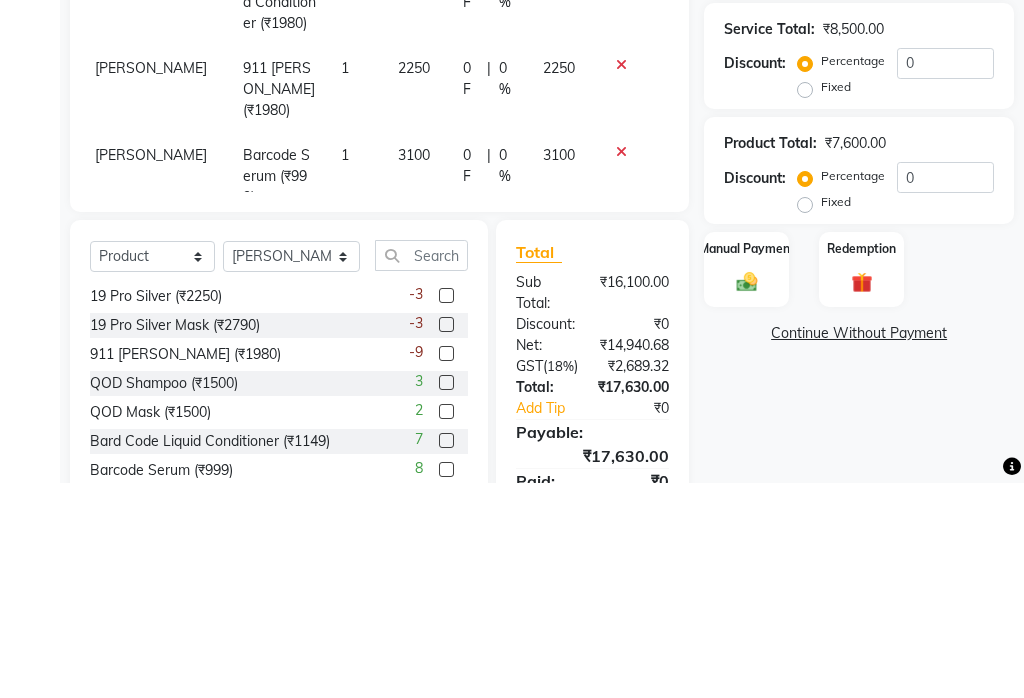 scroll, scrollTop: 464, scrollLeft: 0, axis: vertical 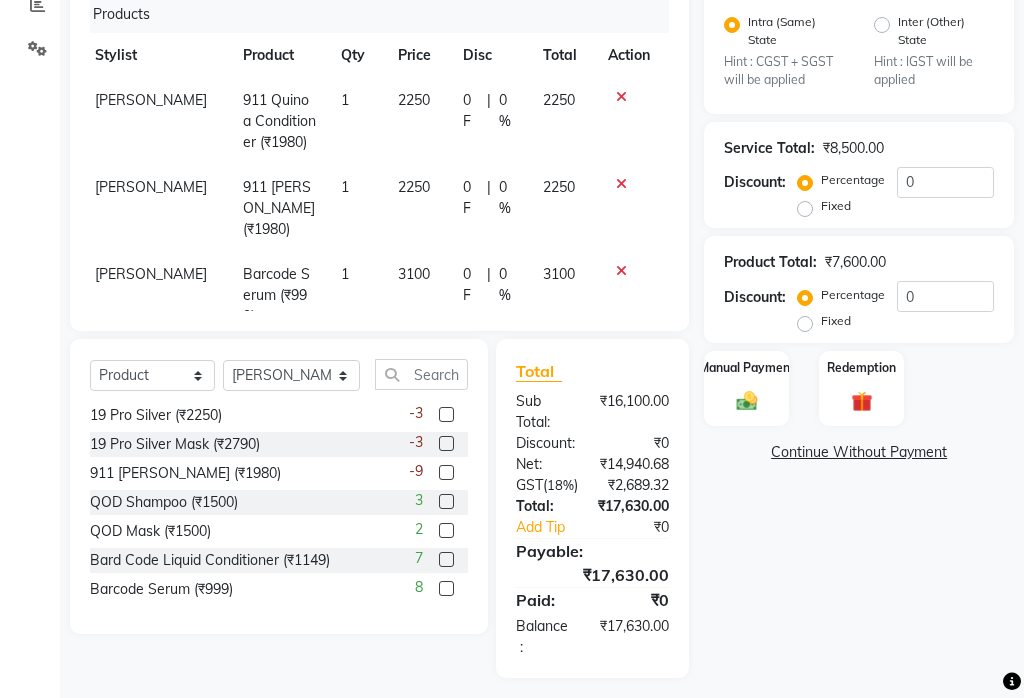 click on "3100" 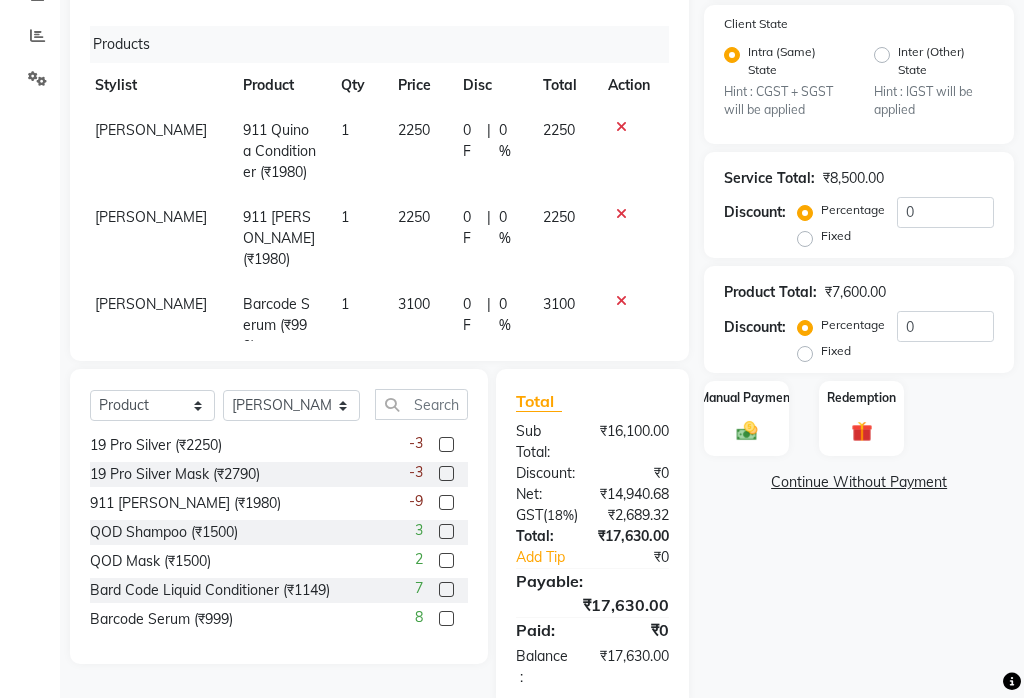 select on "51586" 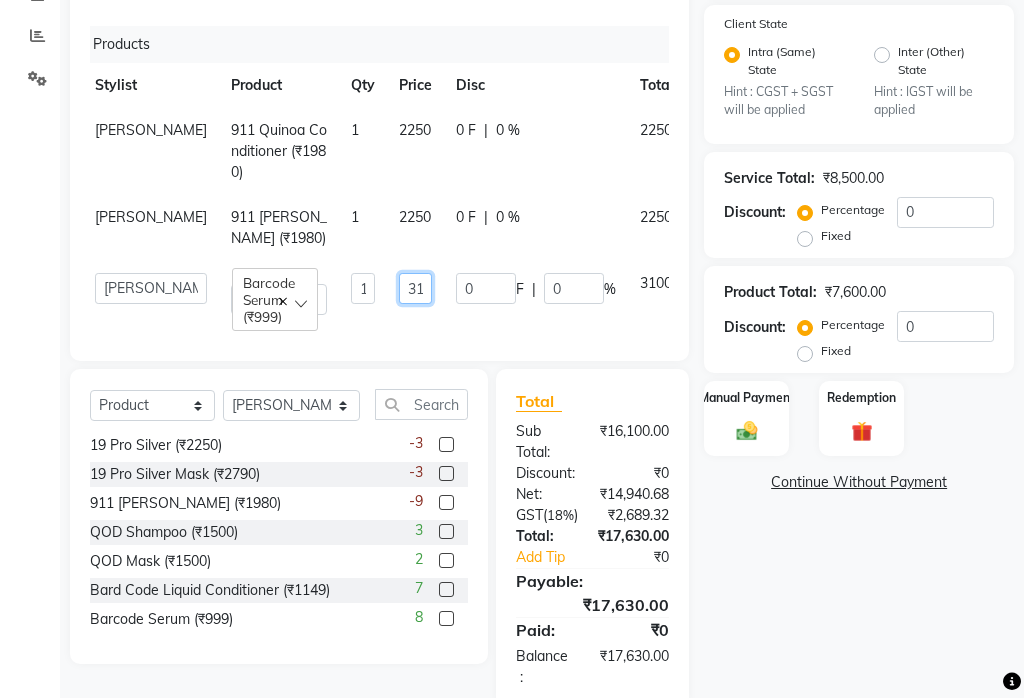 click on "3100" 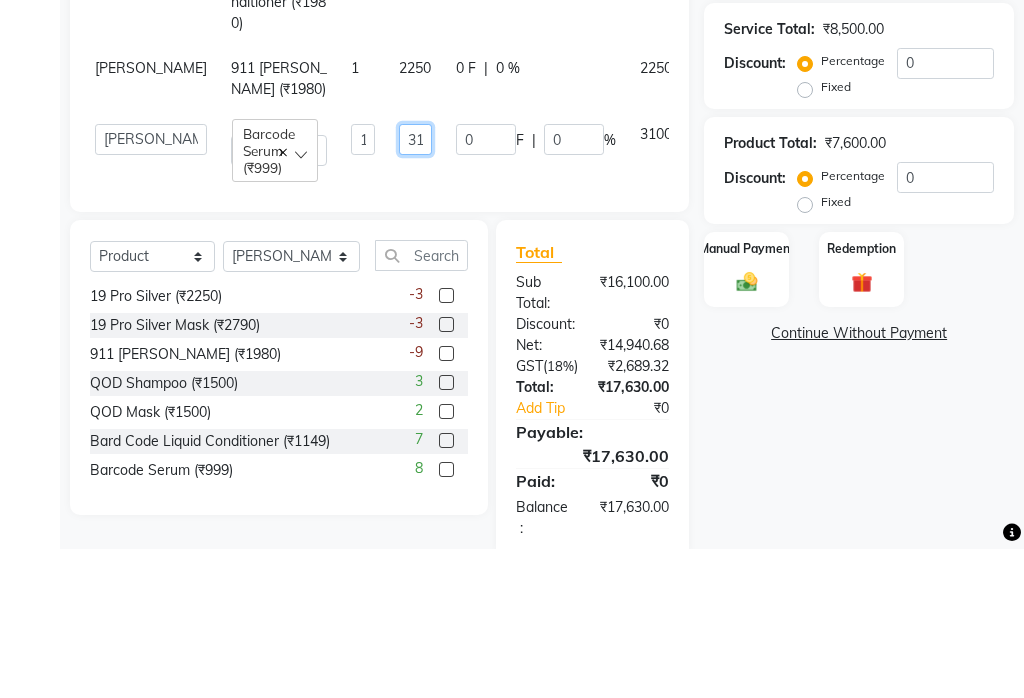 click on "3100" 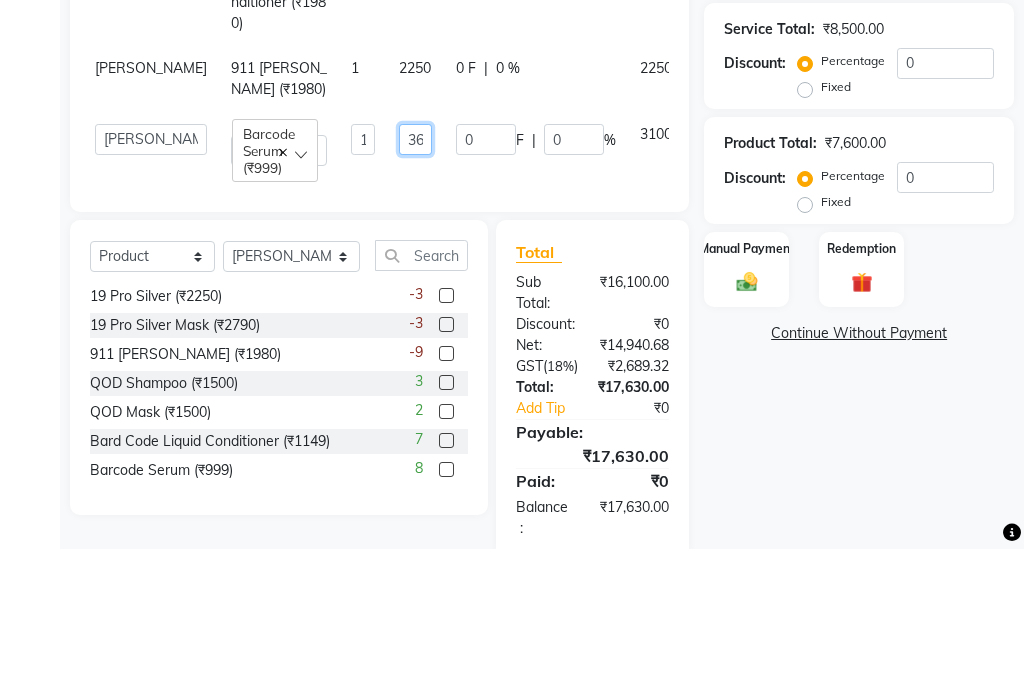 type on "3600" 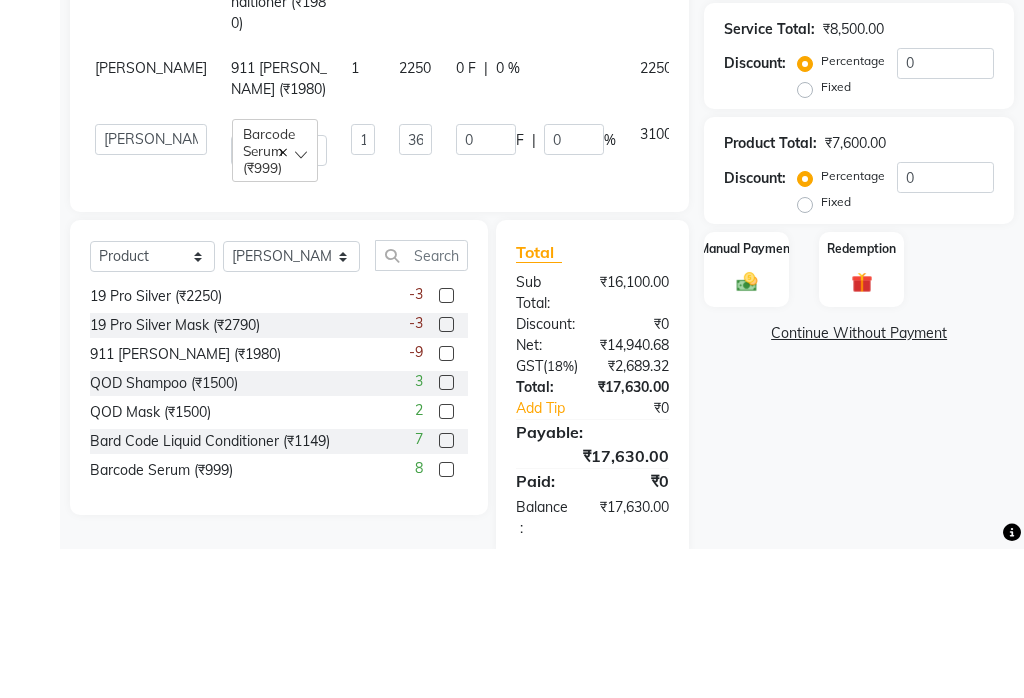 click on "Manual Payment Redemption" 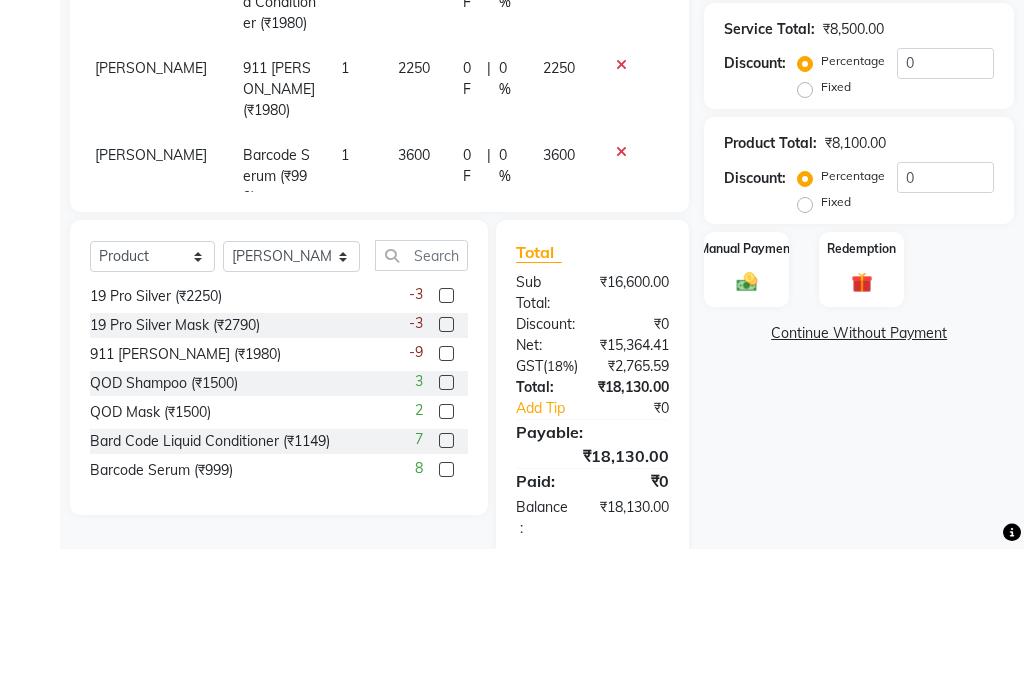 scroll, scrollTop: 464, scrollLeft: 0, axis: vertical 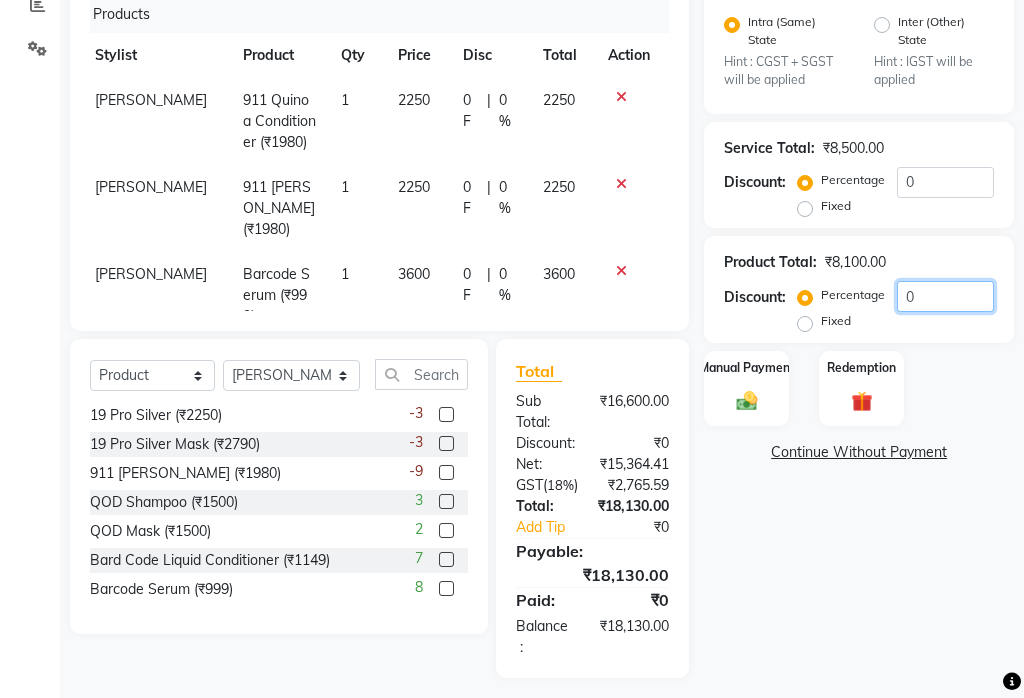 click on "0" 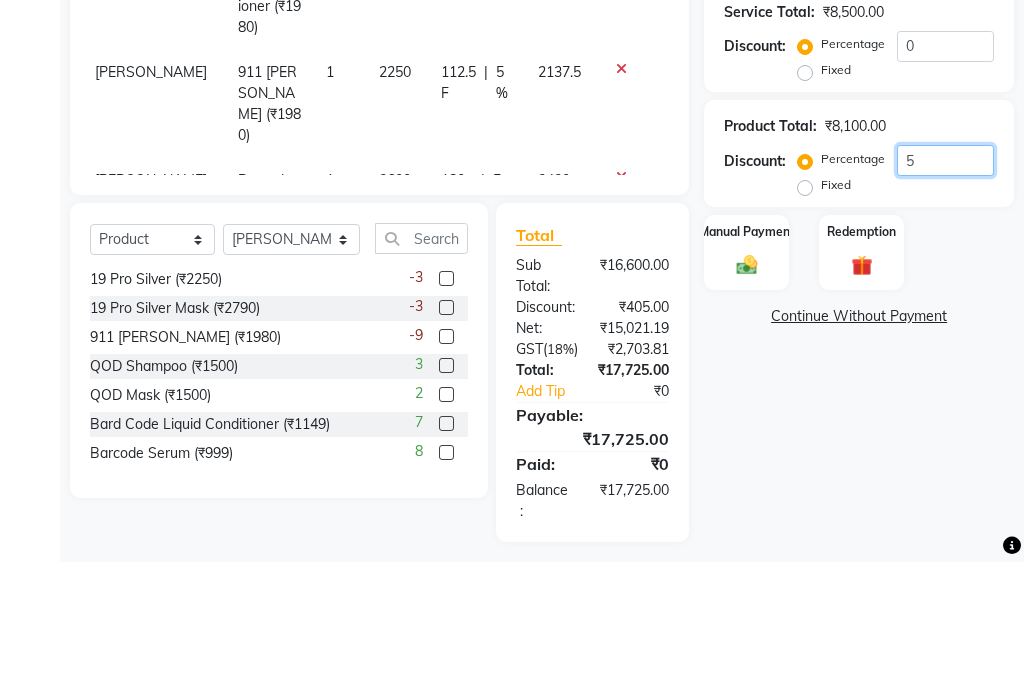 type on "5" 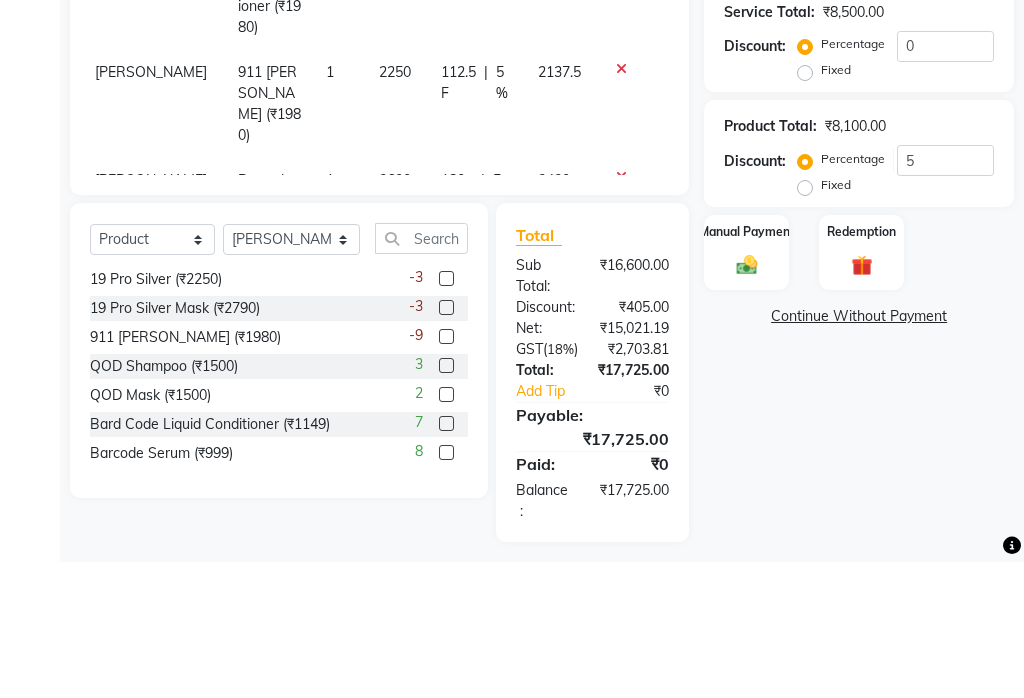 click on "Manual Payment Redemption" 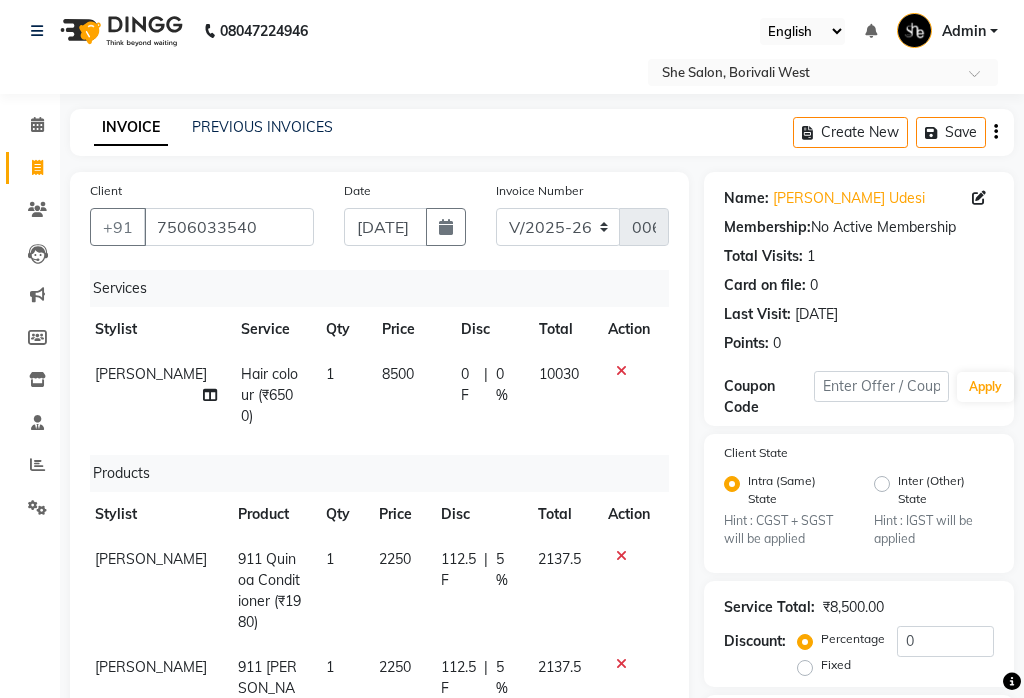scroll, scrollTop: 0, scrollLeft: 0, axis: both 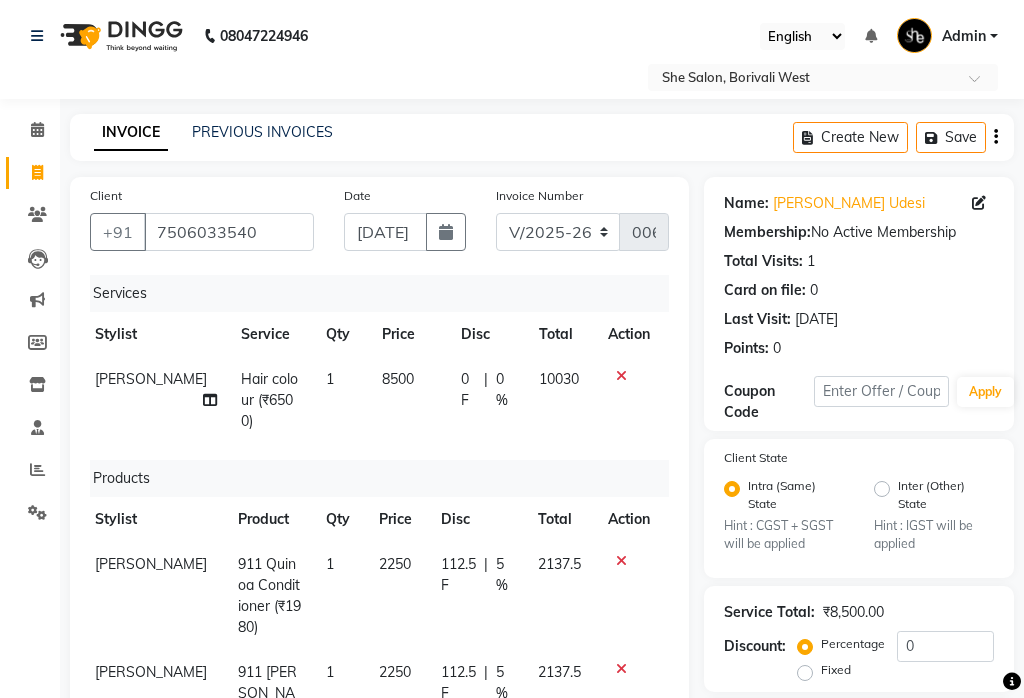click 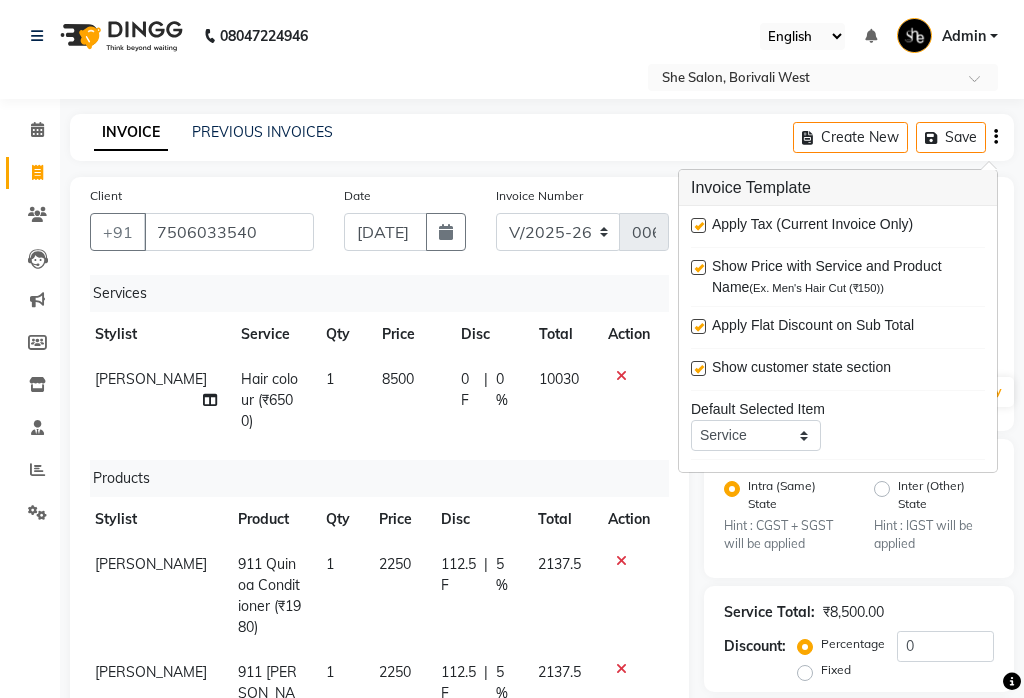 click at bounding box center [698, 225] 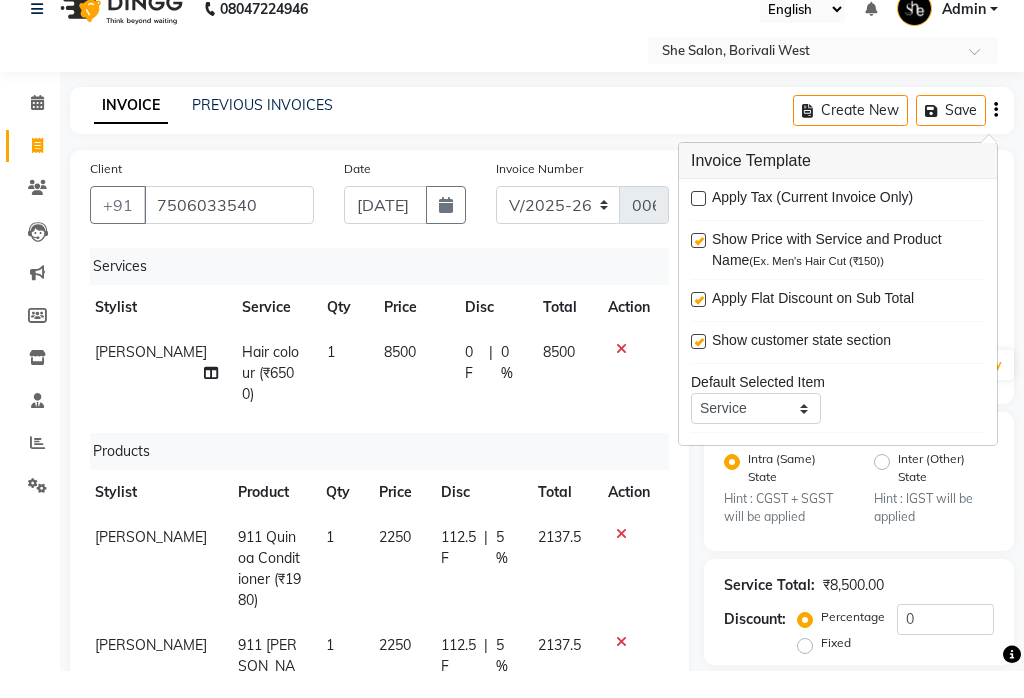 scroll, scrollTop: 422, scrollLeft: 0, axis: vertical 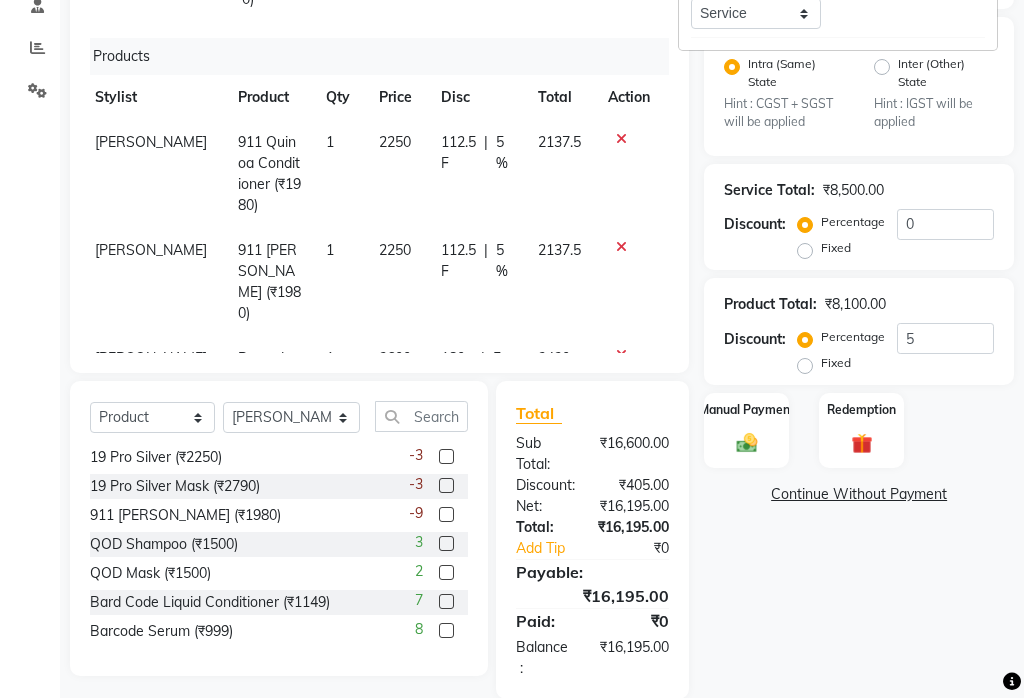 click 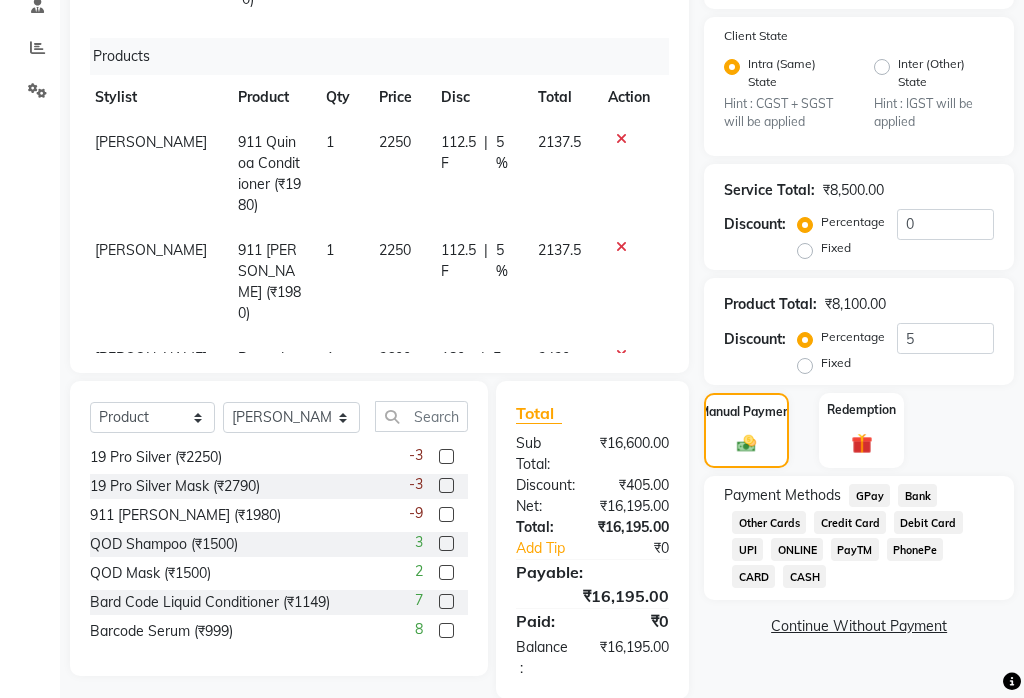 click on "CASH" 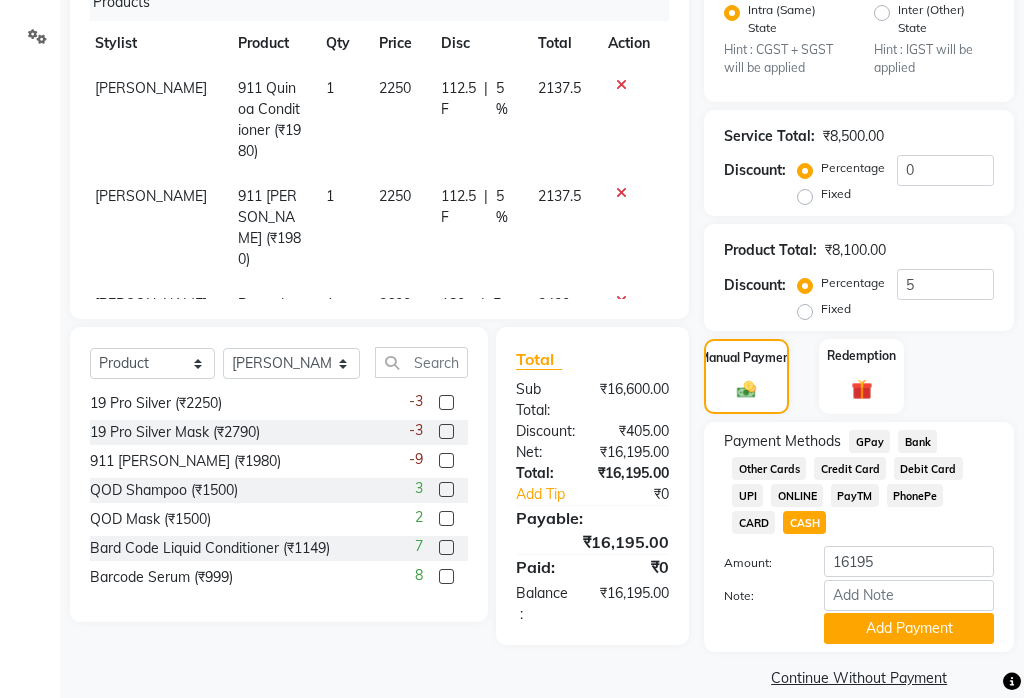 scroll, scrollTop: 476, scrollLeft: 0, axis: vertical 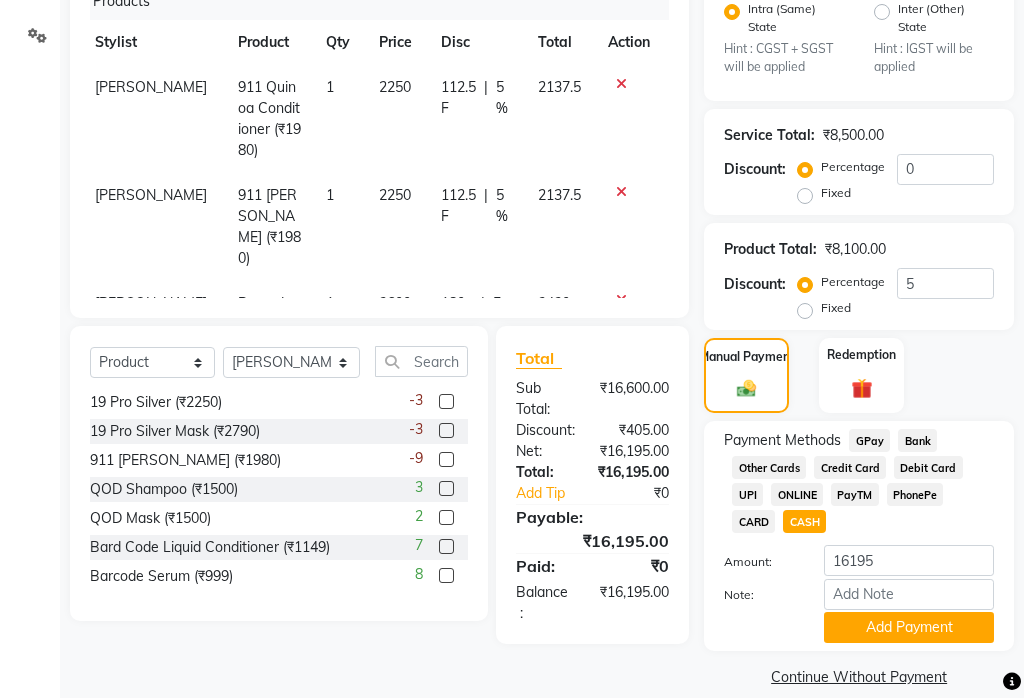 click on "Add Payment" 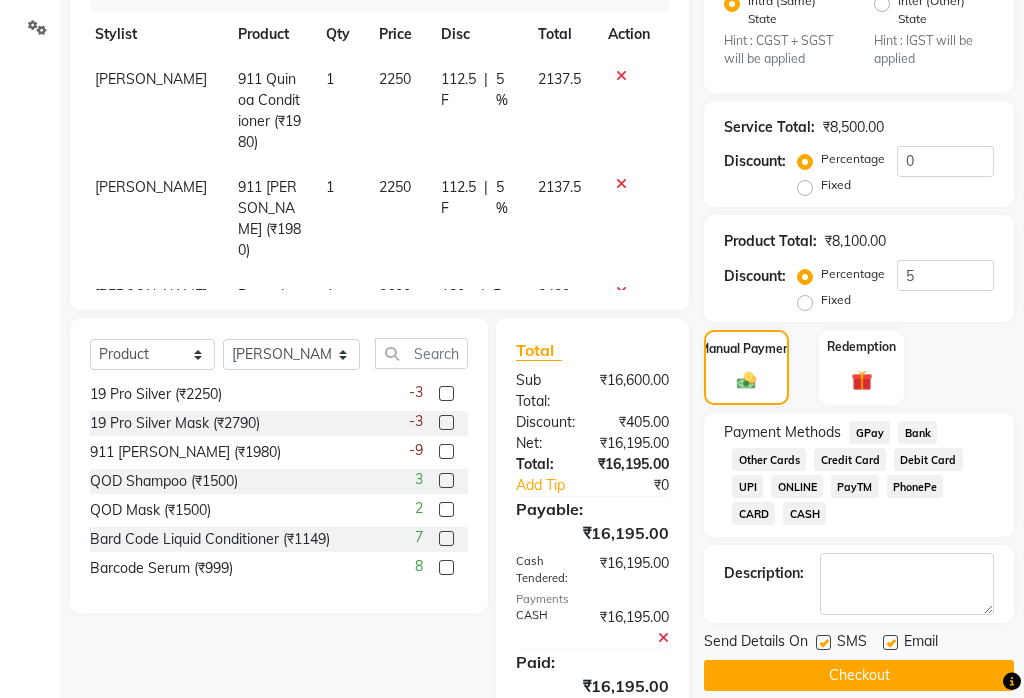 scroll, scrollTop: 529, scrollLeft: 0, axis: vertical 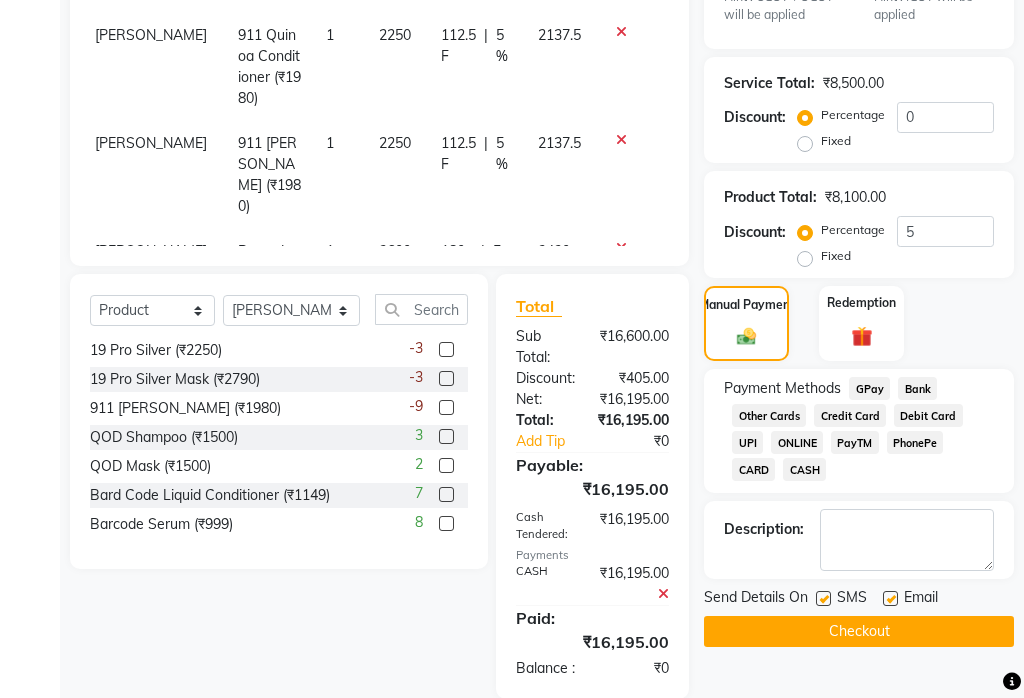 click 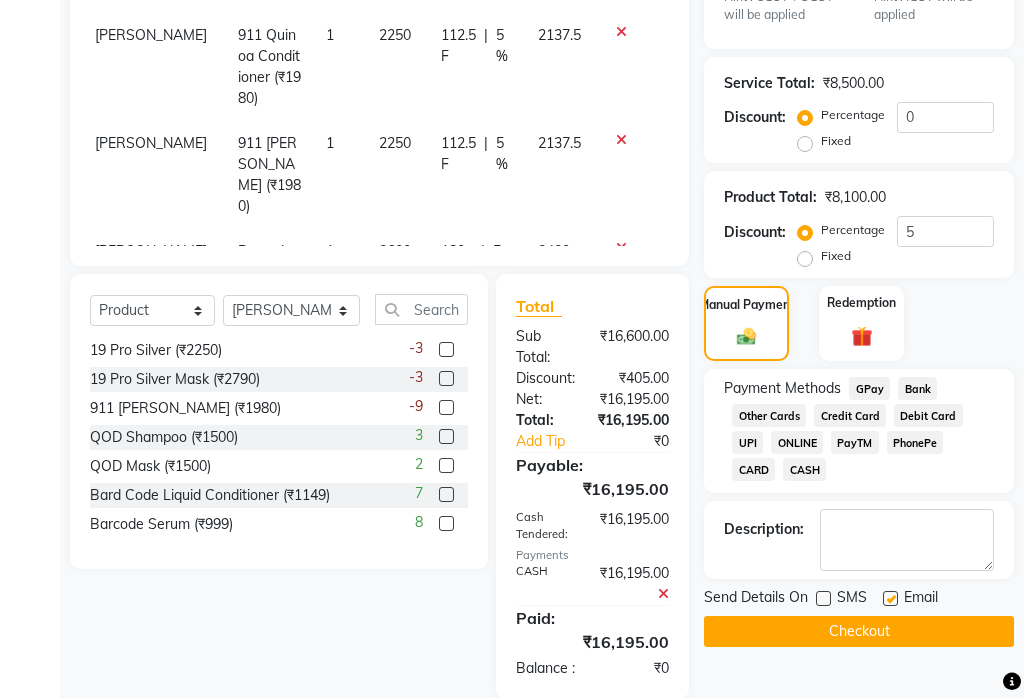 click 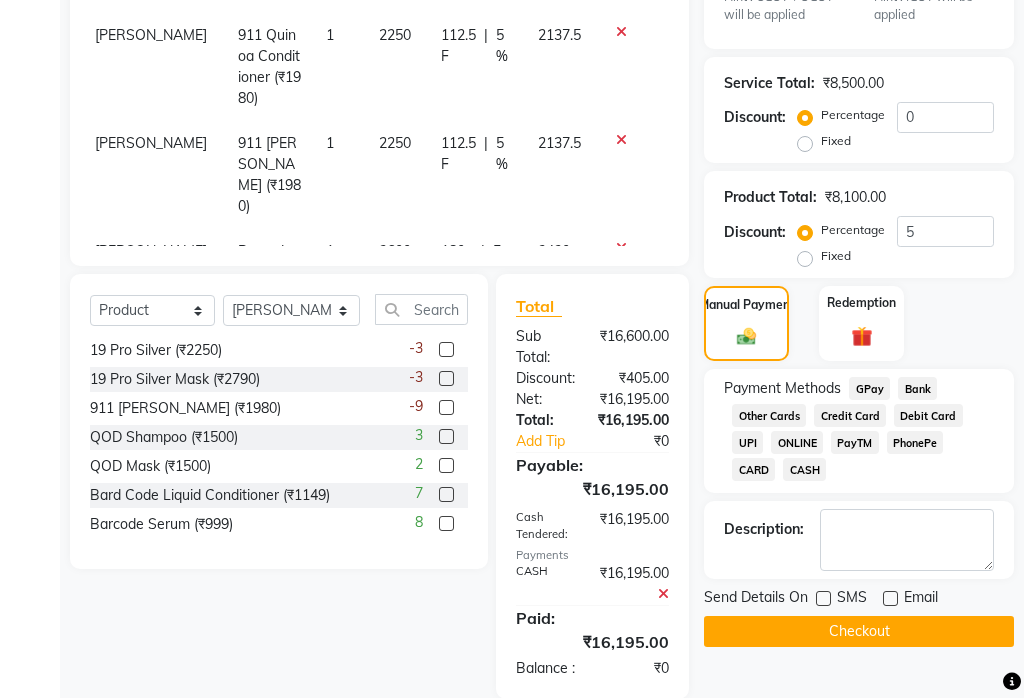 click on "Checkout" 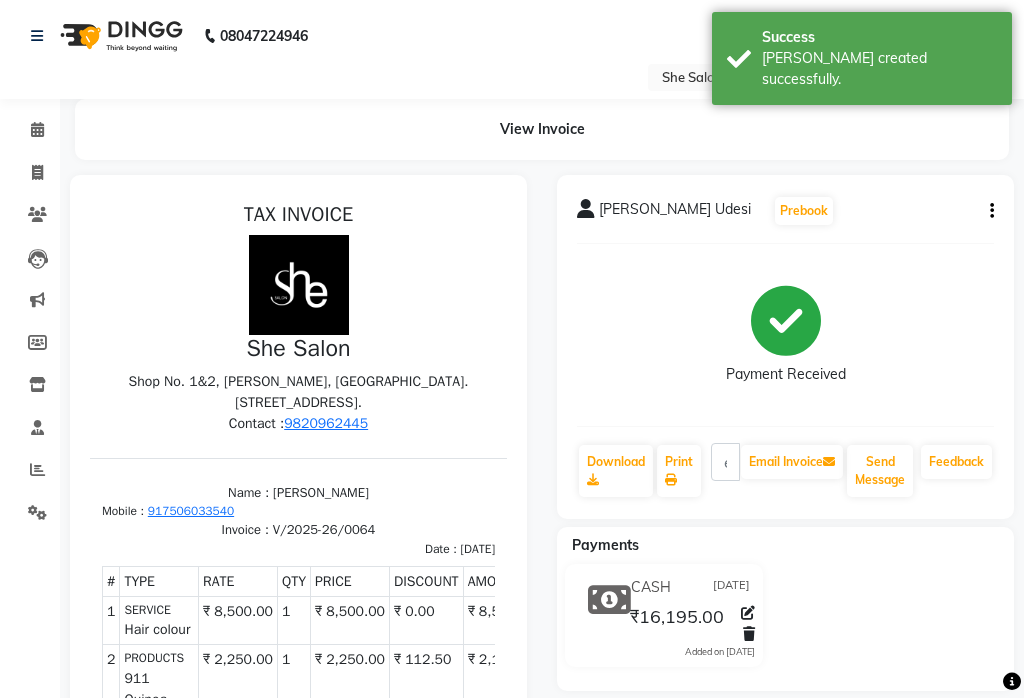 scroll, scrollTop: 0, scrollLeft: 0, axis: both 